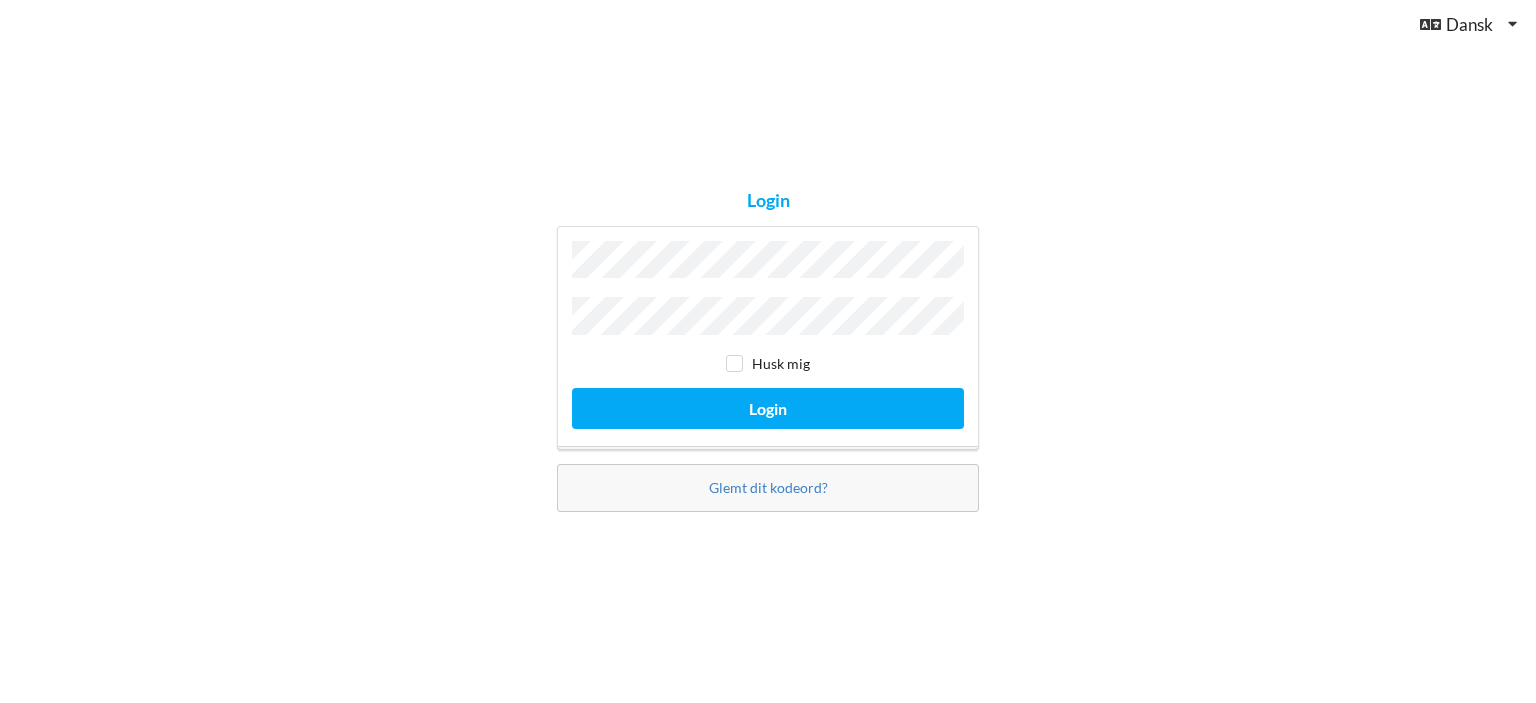 scroll, scrollTop: 0, scrollLeft: 0, axis: both 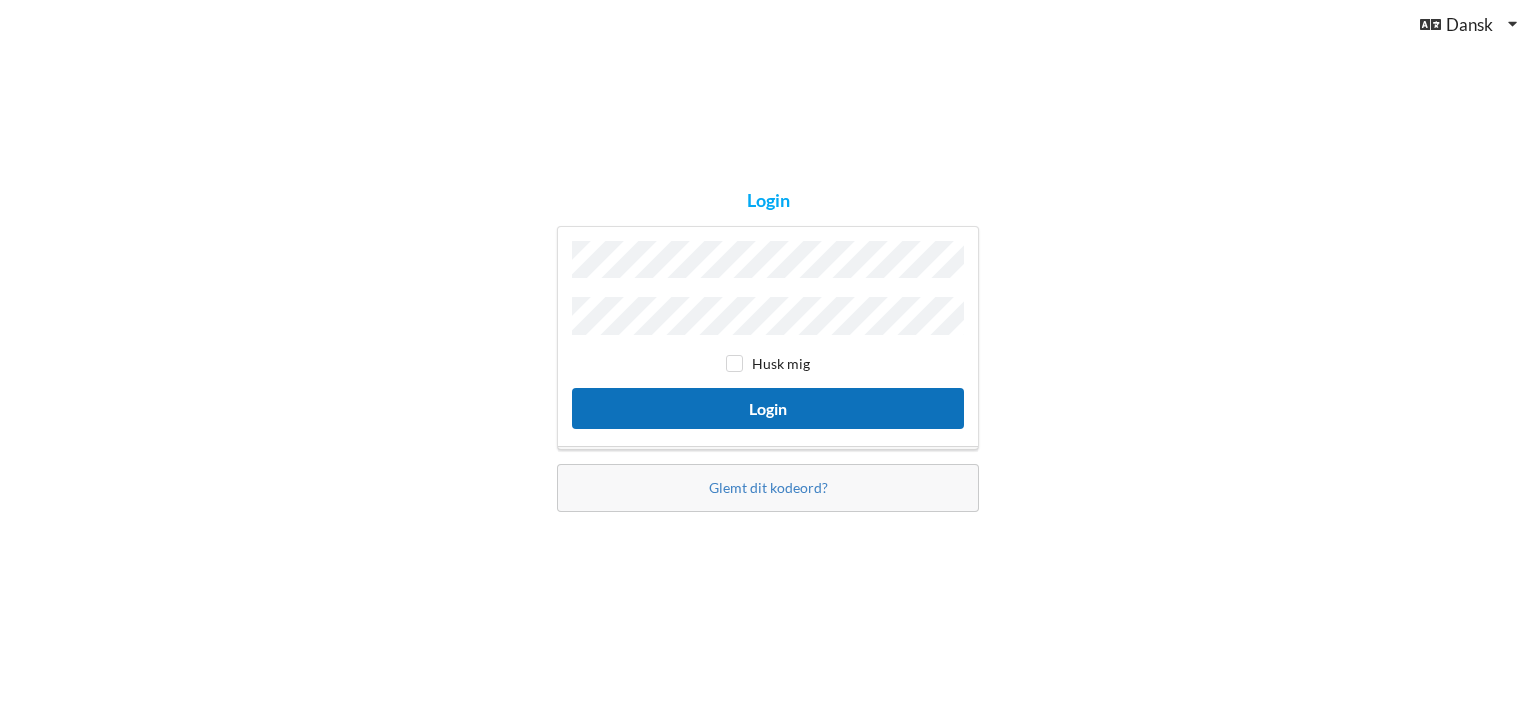 click on "Login" at bounding box center (768, 408) 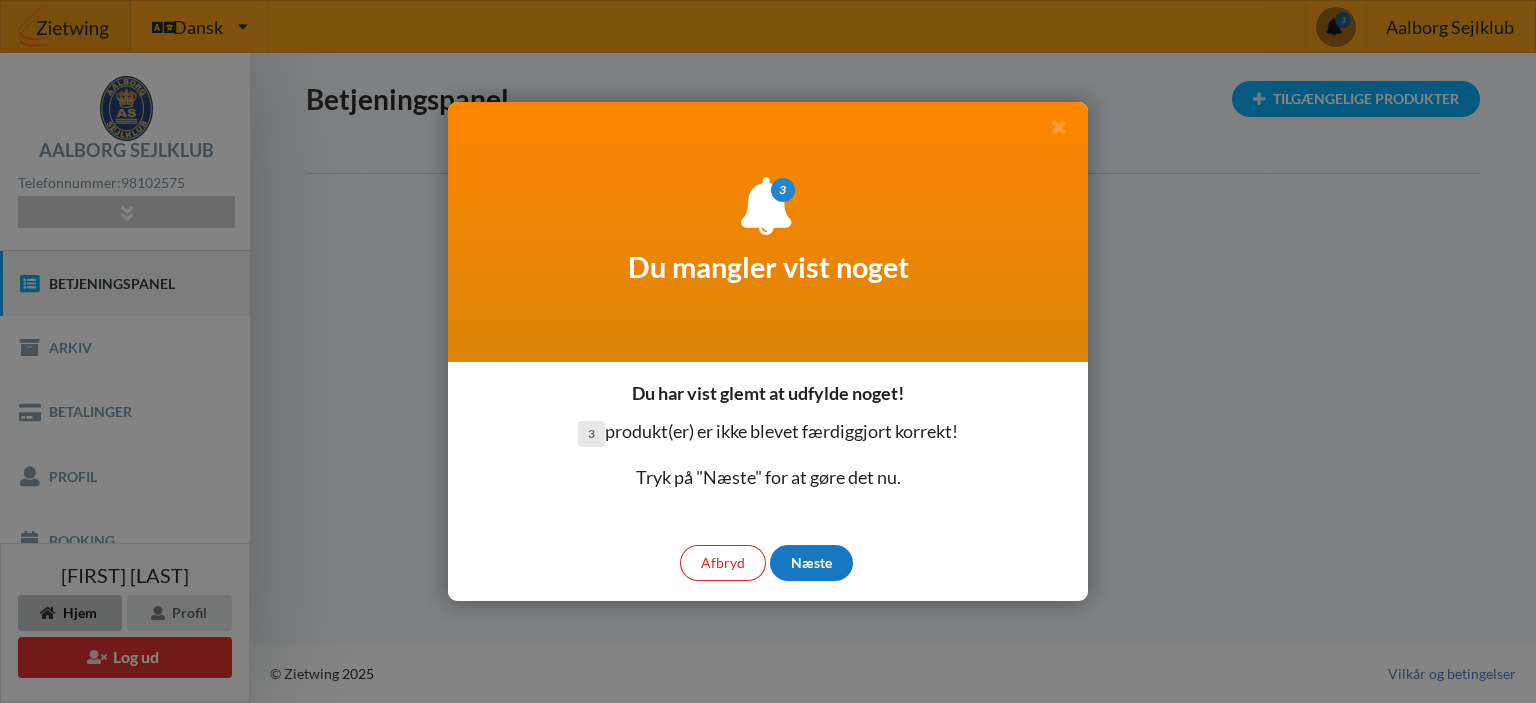 click on "Næste" at bounding box center [811, 563] 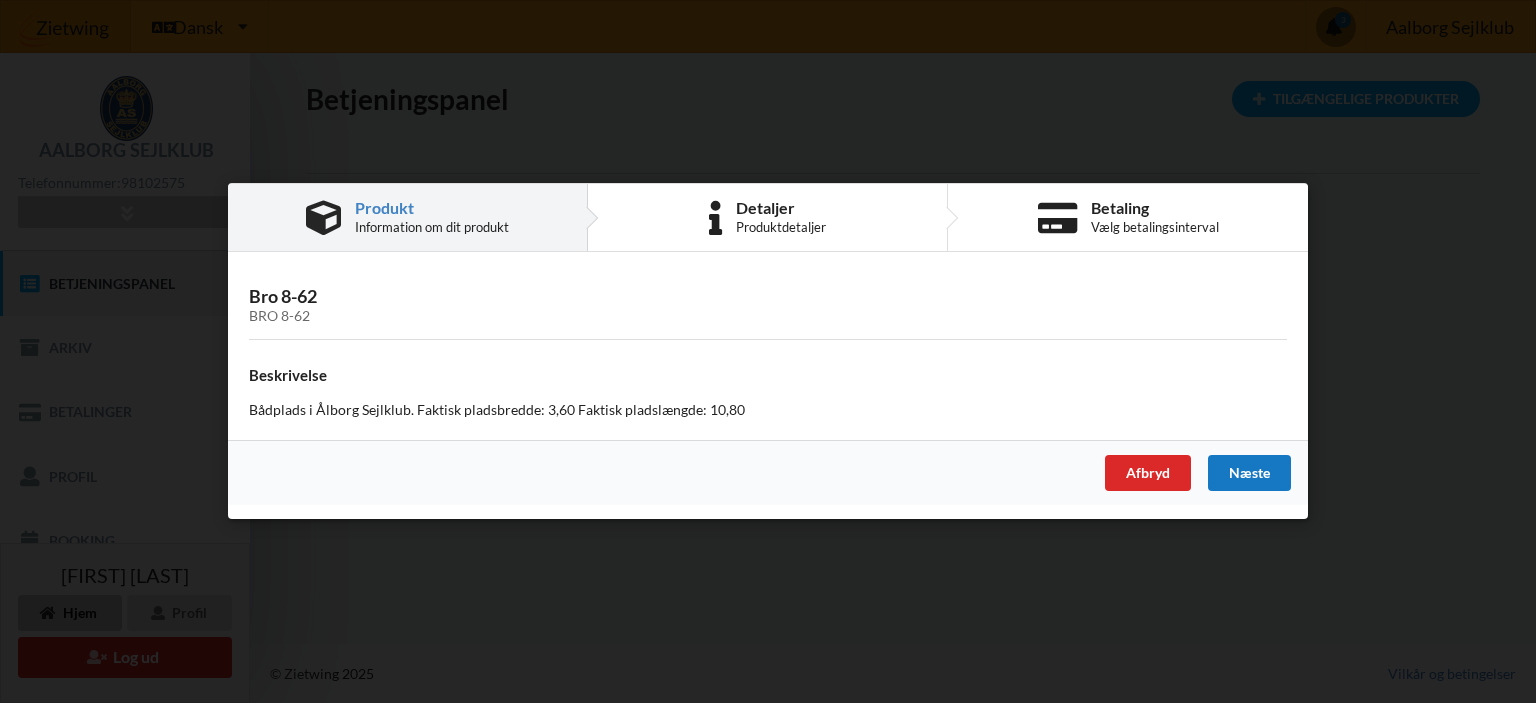 click on "Næste" at bounding box center [1249, 474] 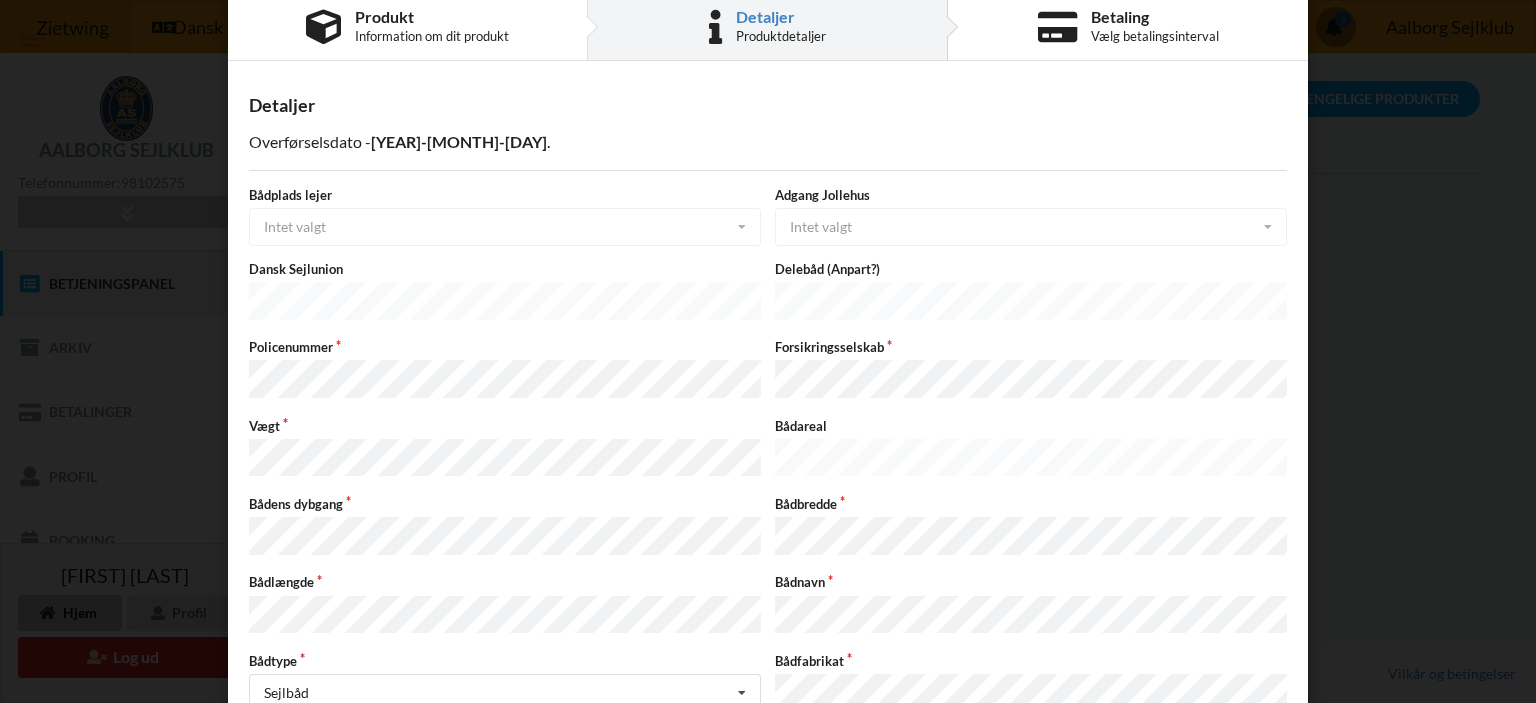 scroll, scrollTop: 100, scrollLeft: 0, axis: vertical 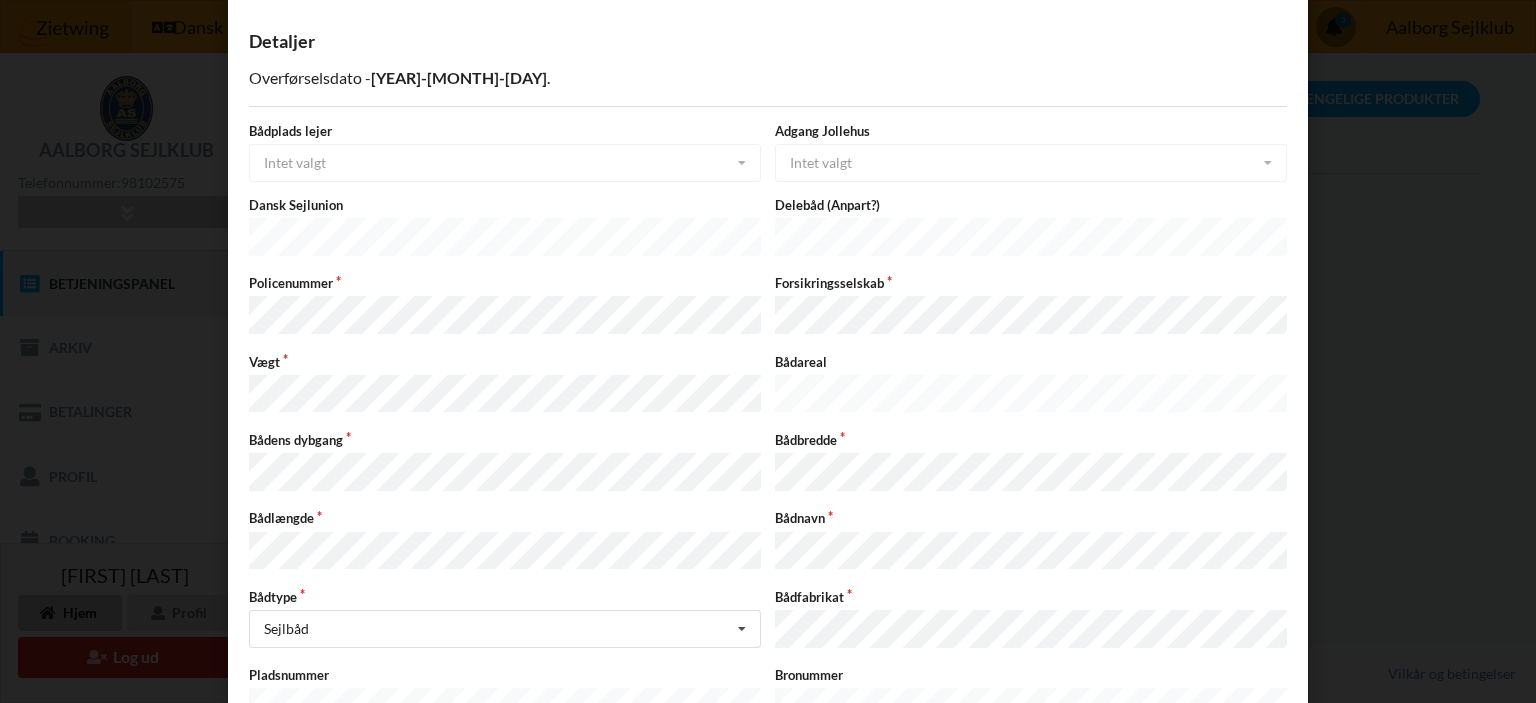 click on "Bådplads lejer       Intet valgt       Intet valgt Ja Nej" at bounding box center [505, 152] 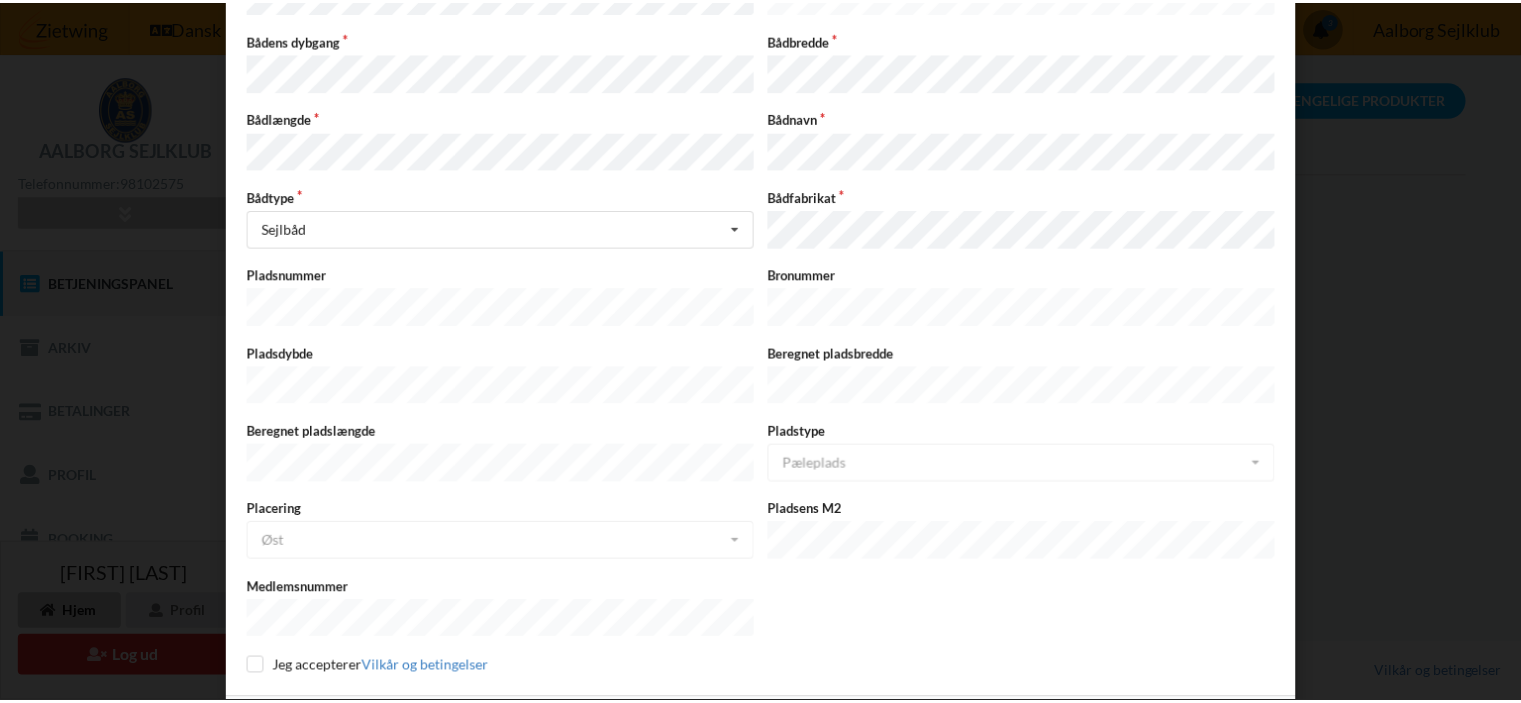 scroll, scrollTop: 524, scrollLeft: 0, axis: vertical 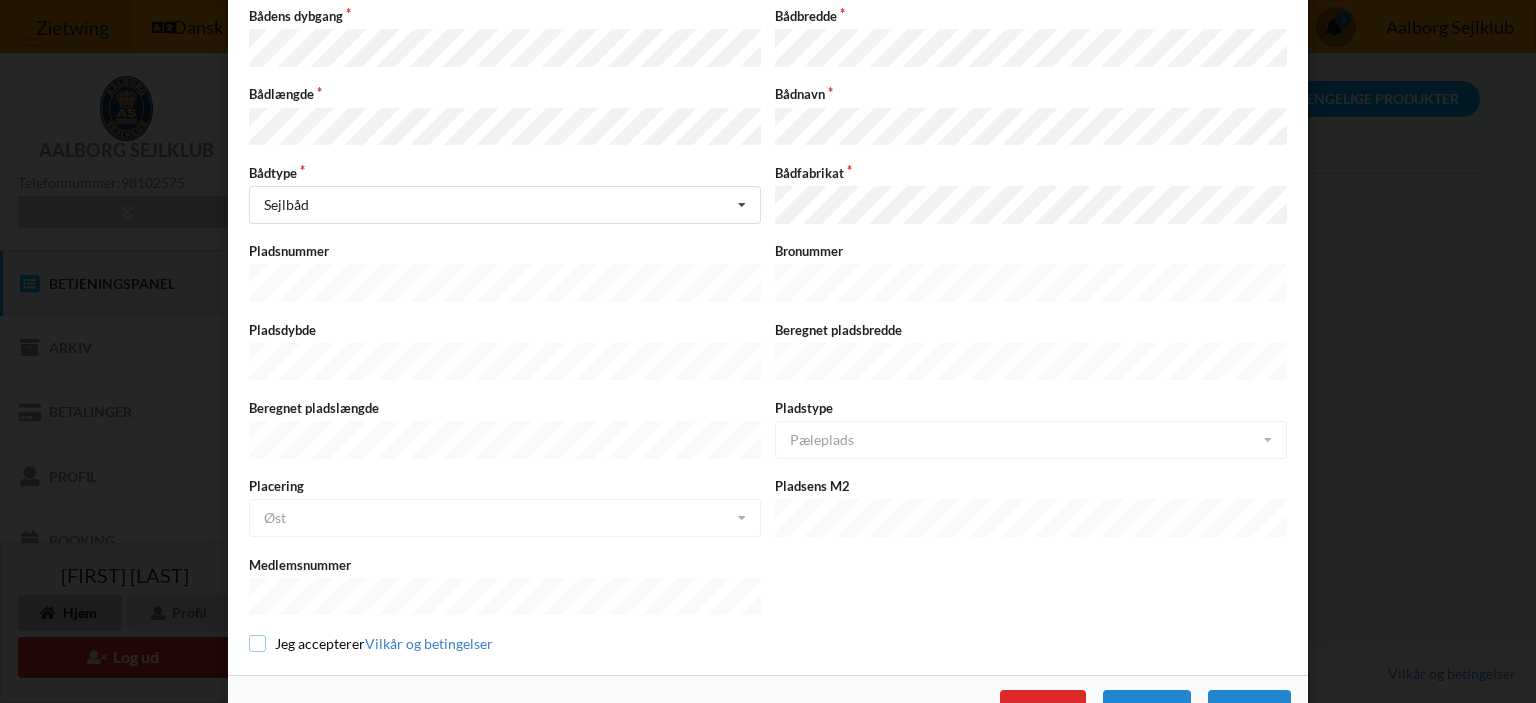 click at bounding box center (257, 643) 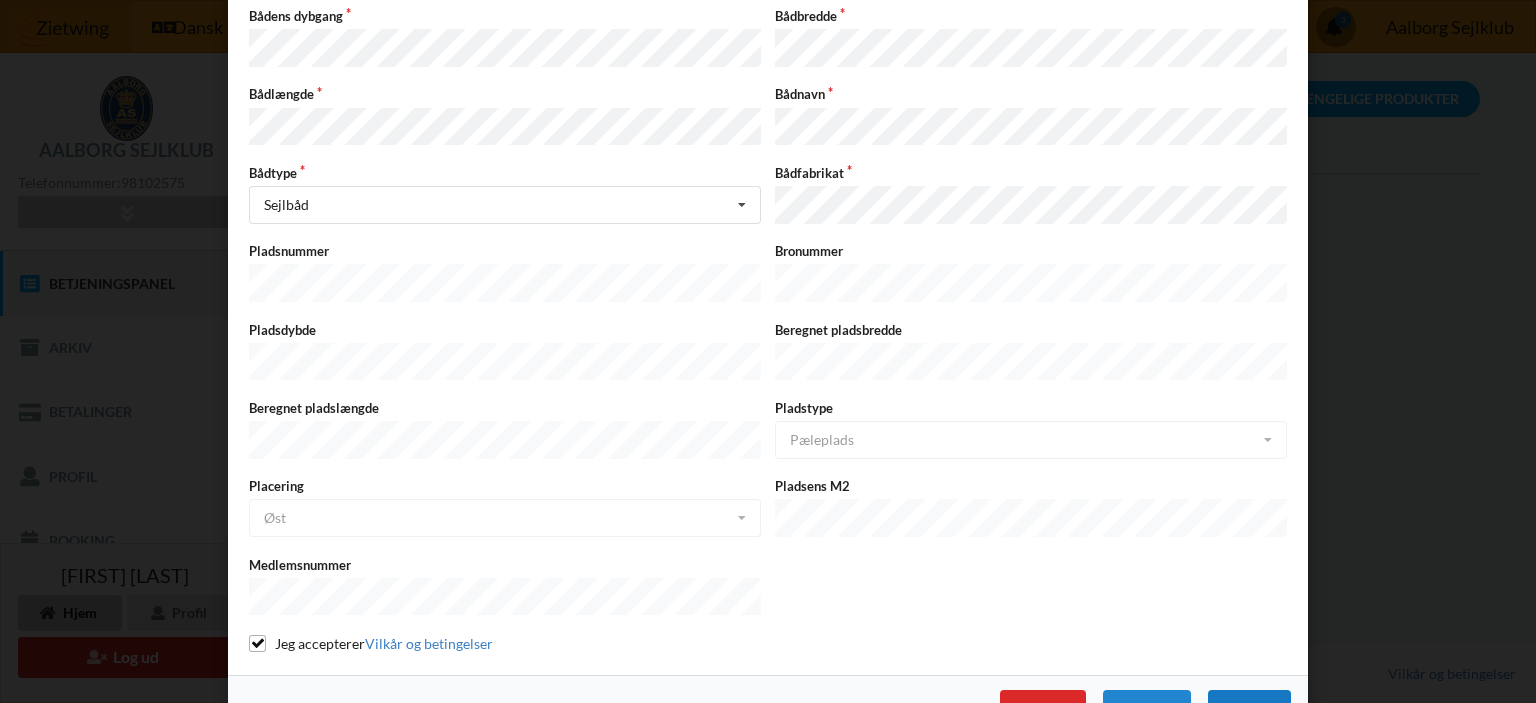 click on "Næste" at bounding box center (1249, 708) 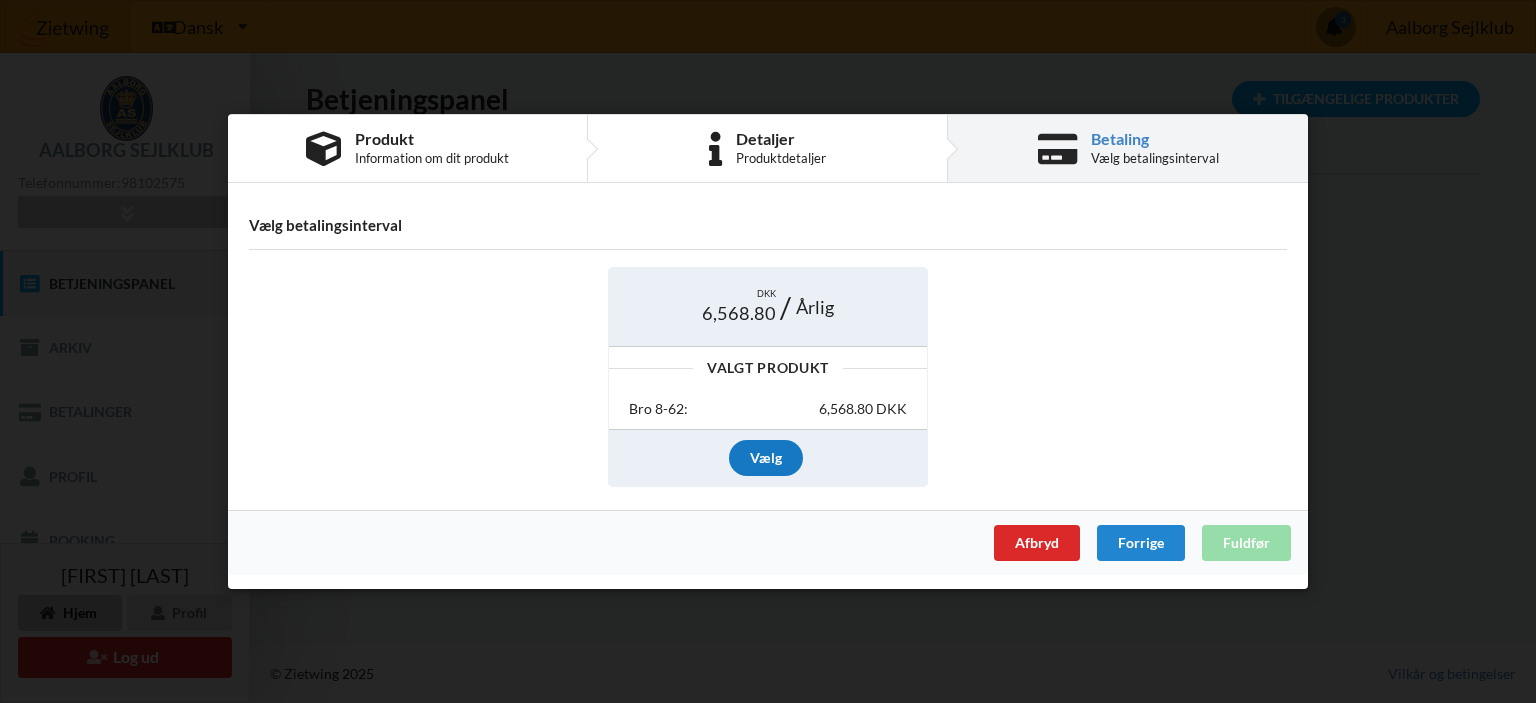 click on "Vælg" at bounding box center [766, 458] 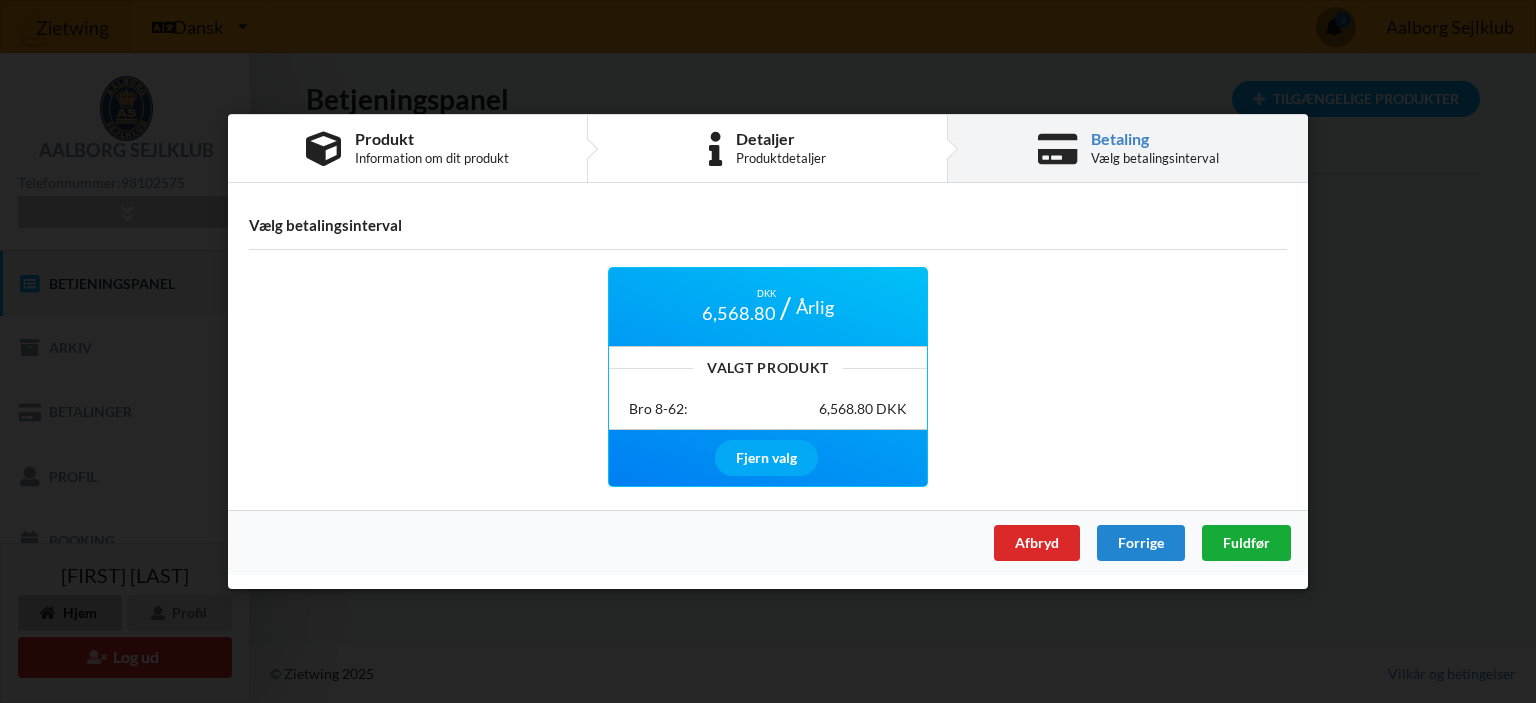 click on "Fuldfør" at bounding box center [1246, 542] 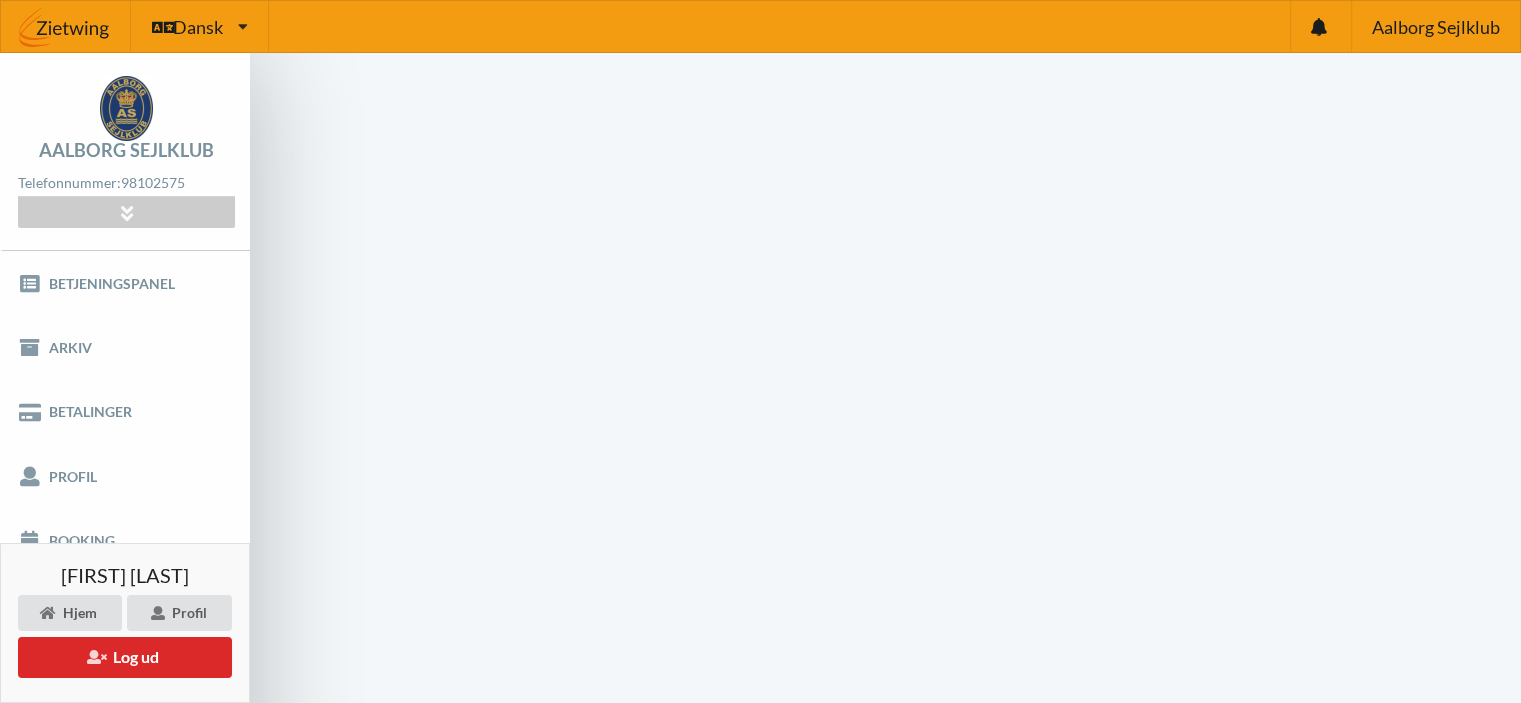scroll, scrollTop: 0, scrollLeft: 0, axis: both 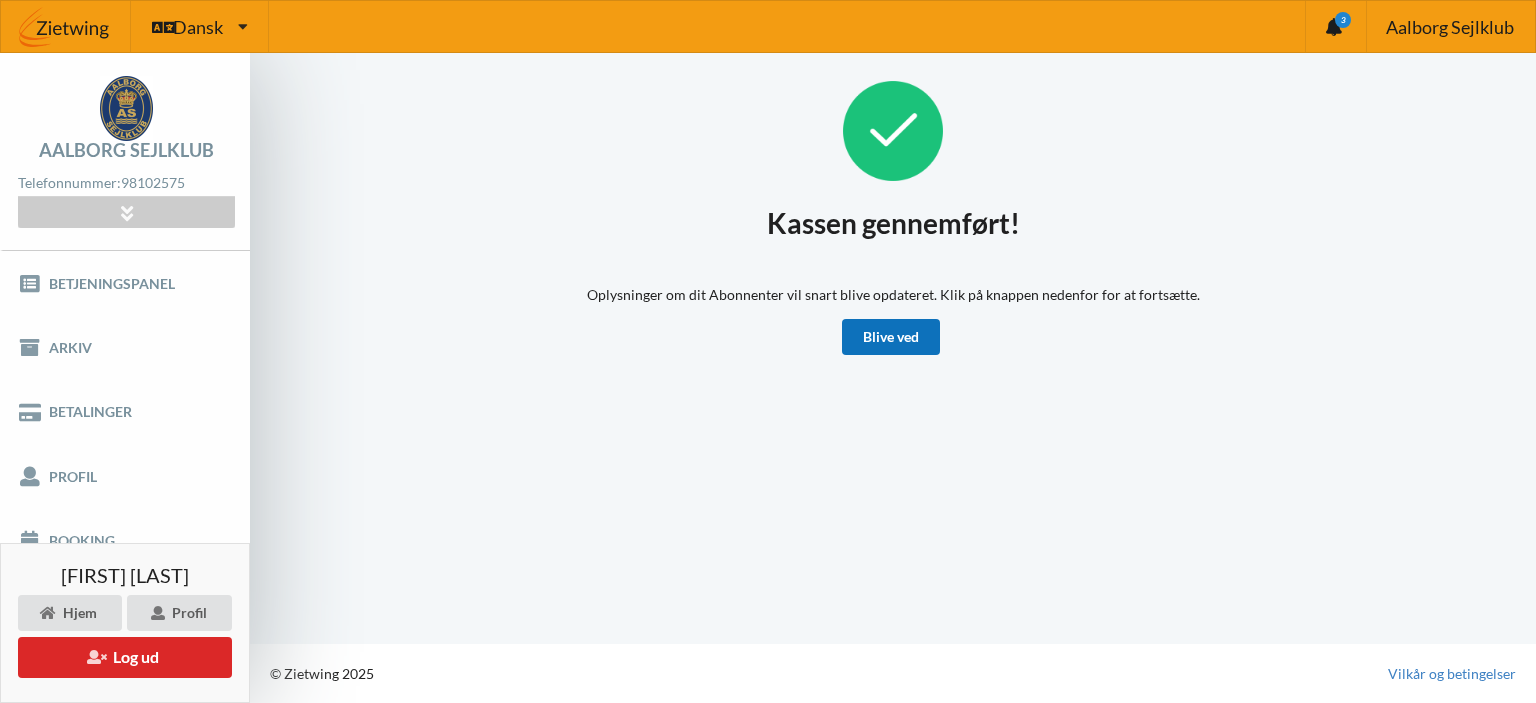 click on "Blive ved" at bounding box center [891, 337] 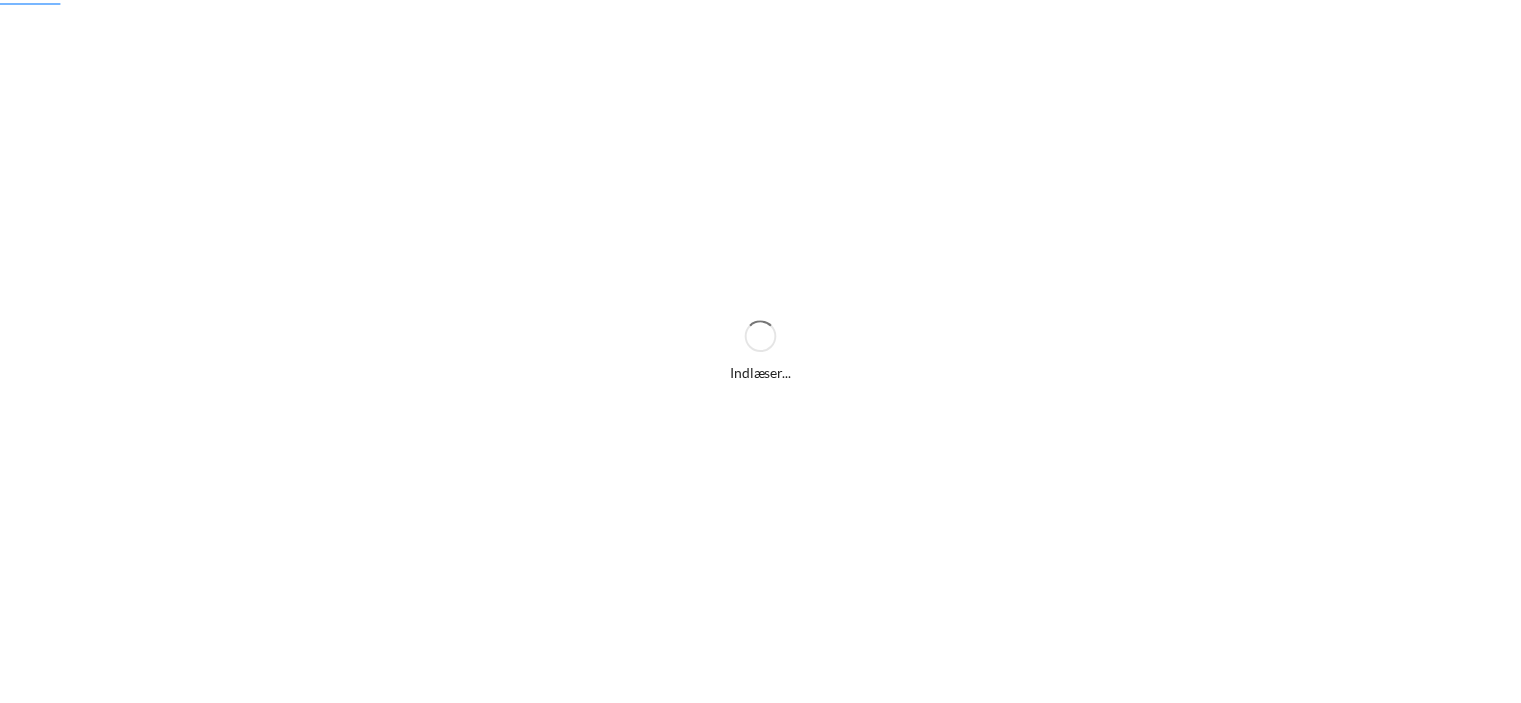 scroll, scrollTop: 0, scrollLeft: 0, axis: both 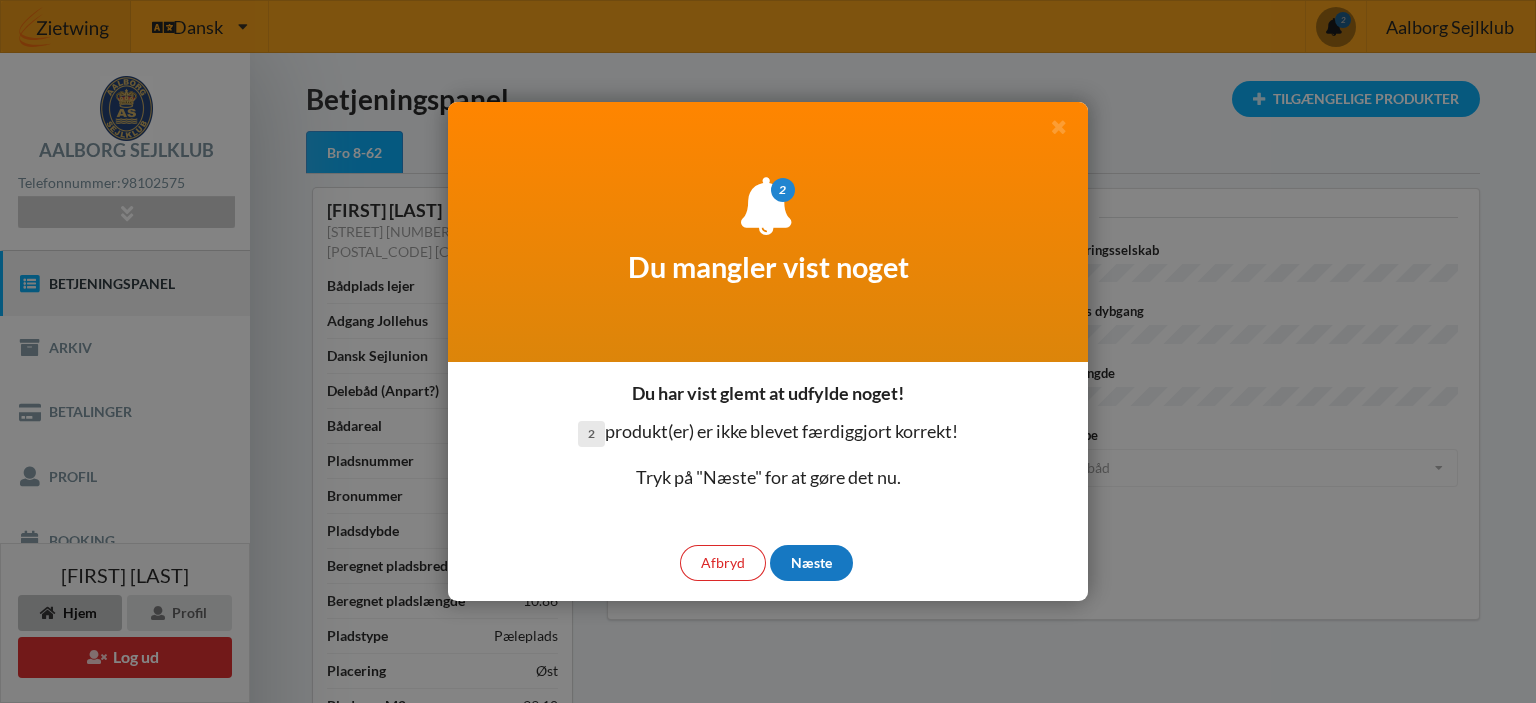 click on "Næste" at bounding box center [811, 563] 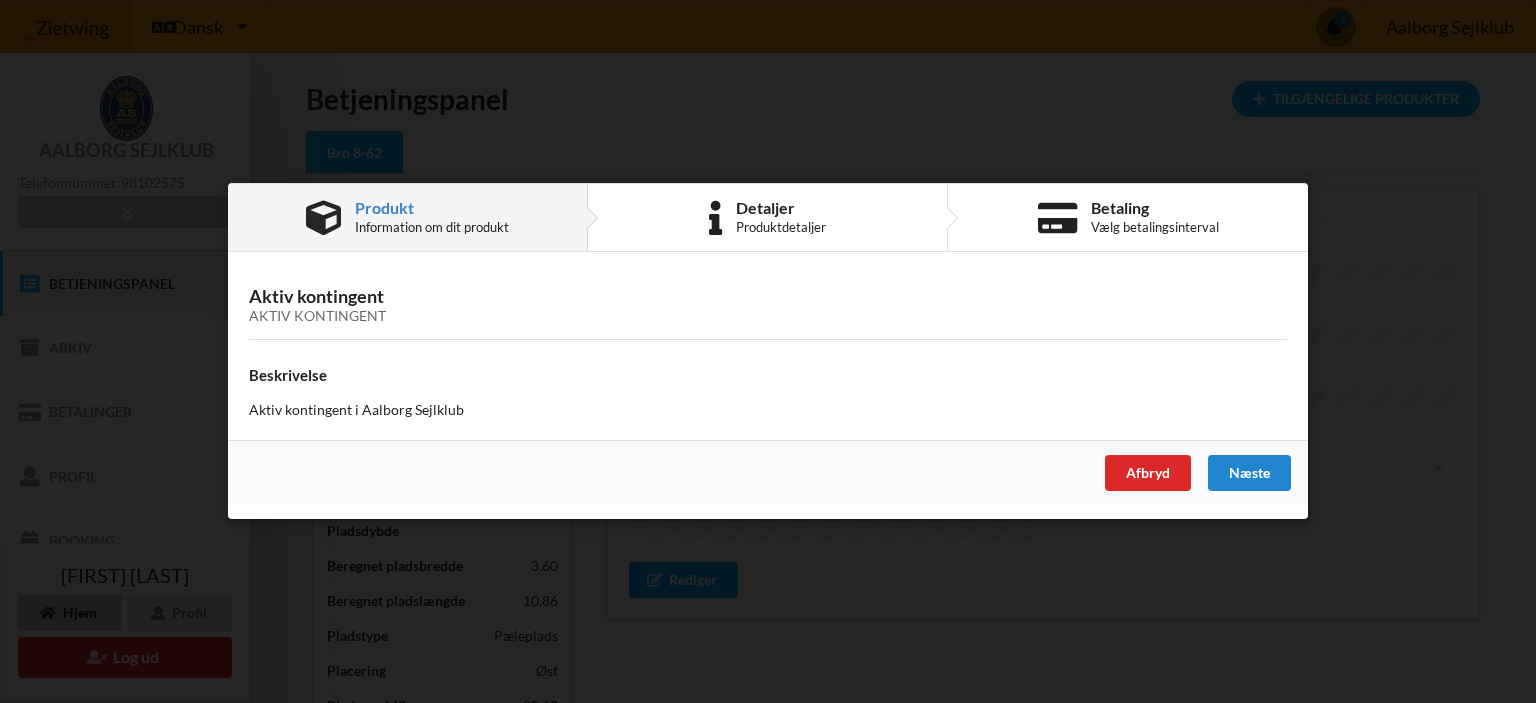 click on "Aktiv kontingent i Aalborg Sejlklub" at bounding box center (768, 410) 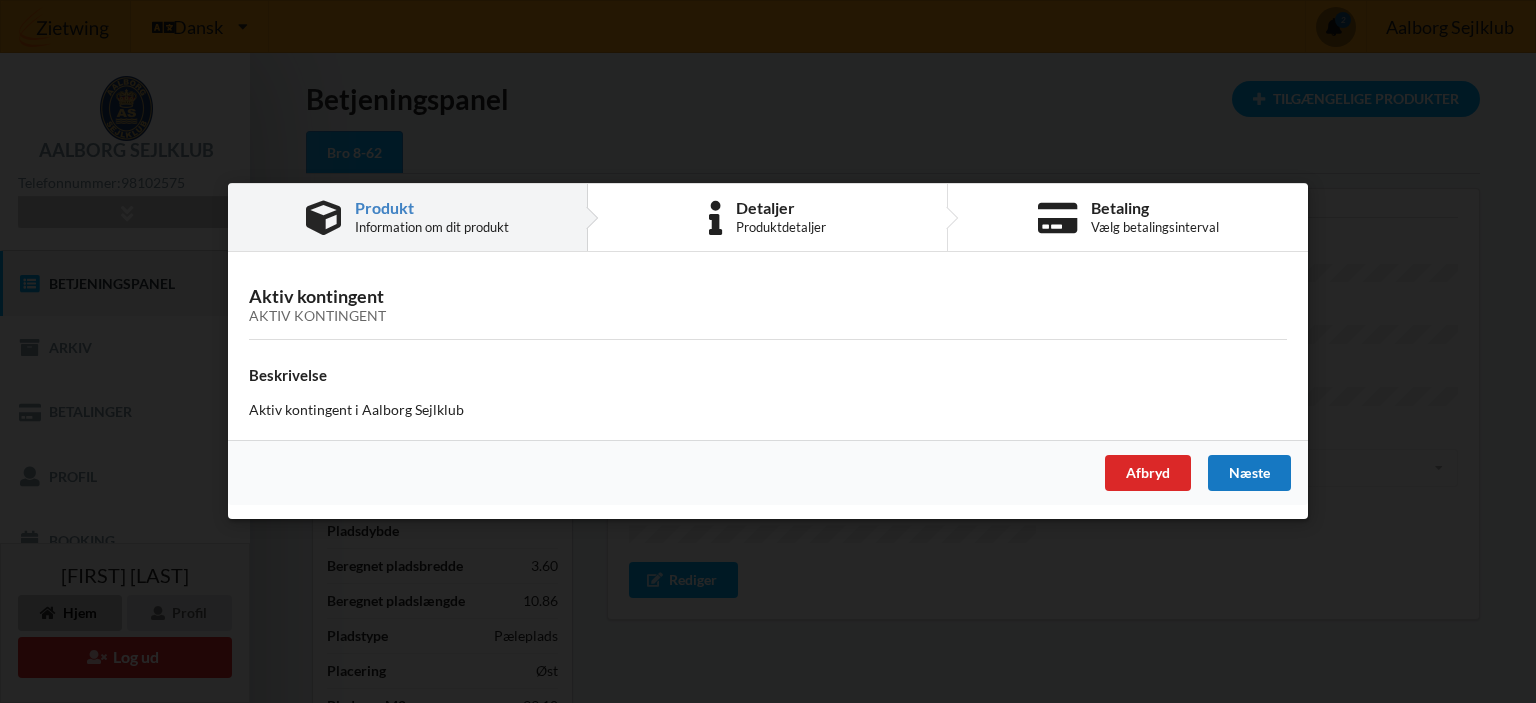 click on "Næste" at bounding box center [1249, 474] 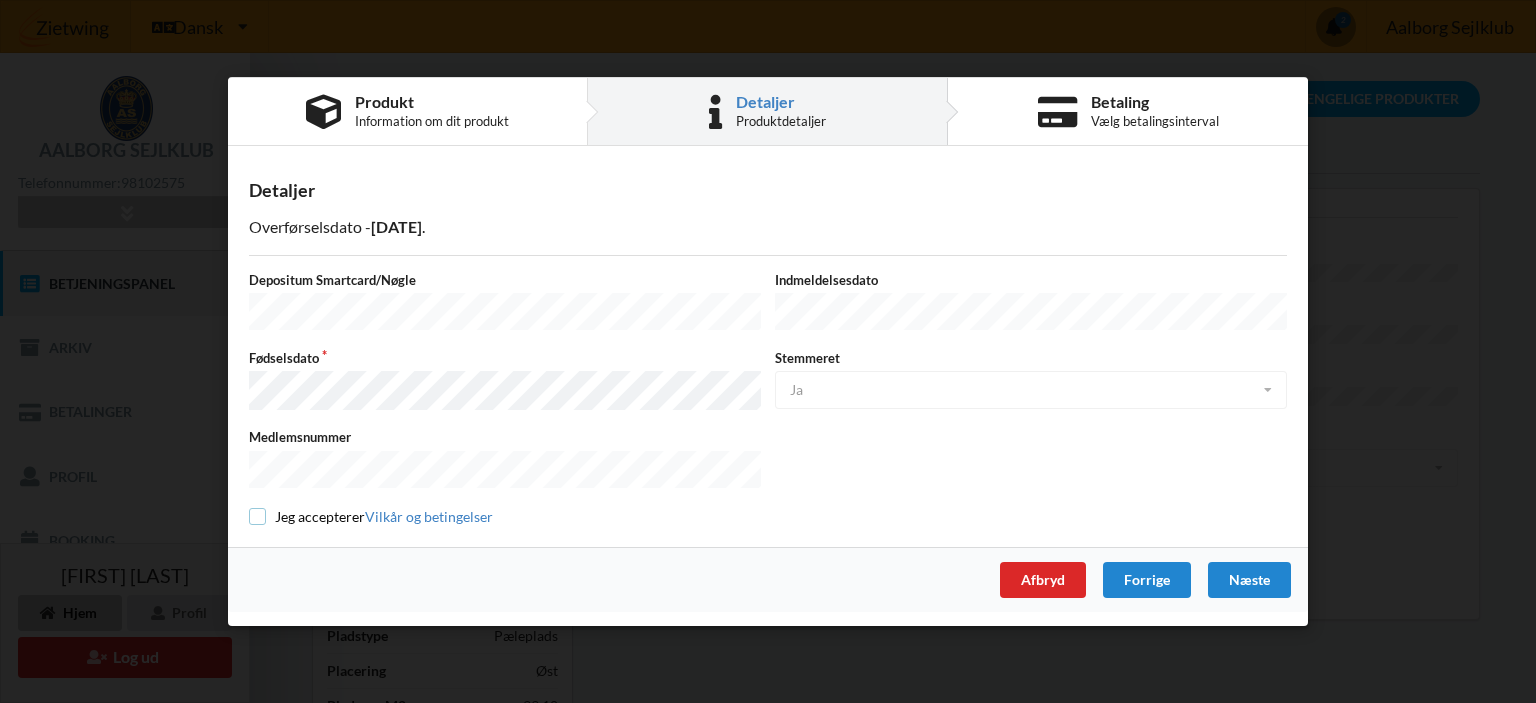 click at bounding box center [257, 516] 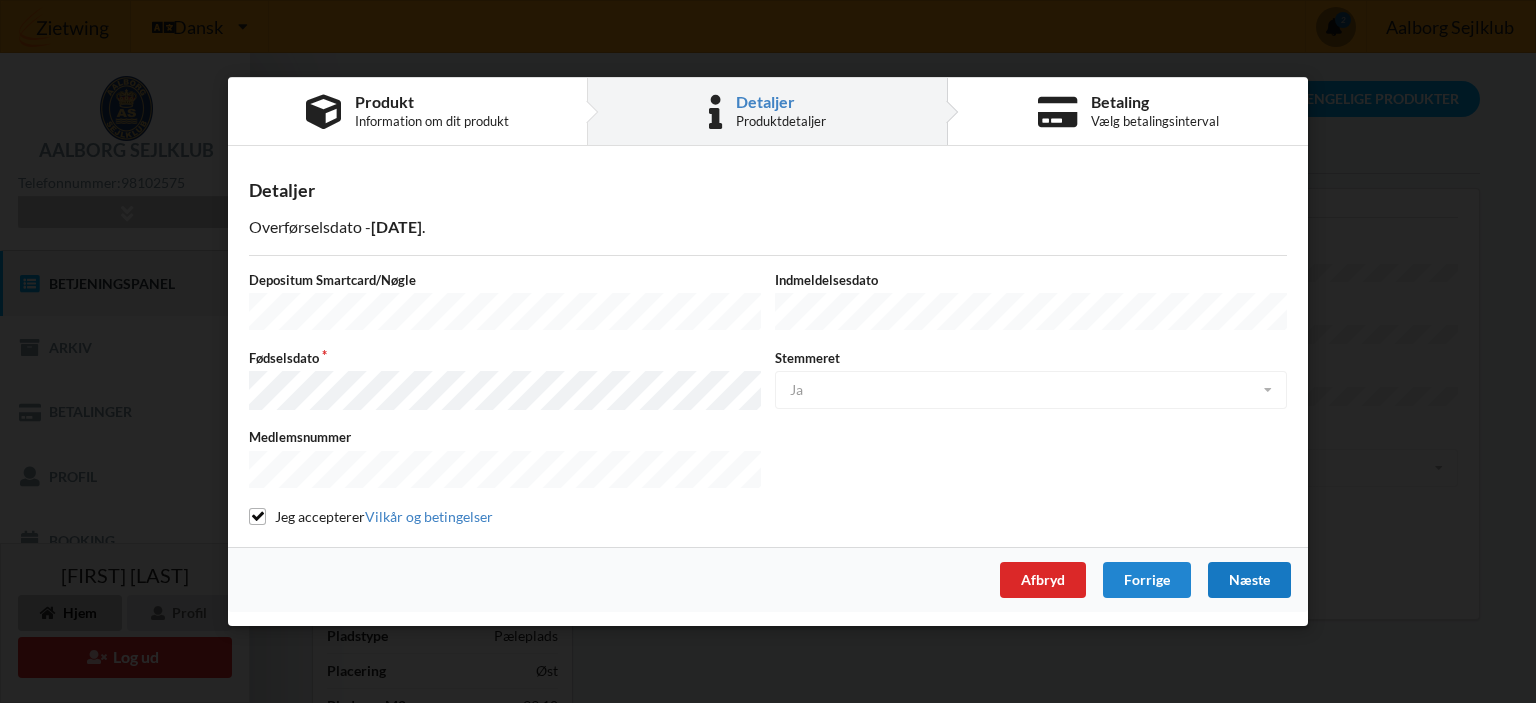 click on "Næste" at bounding box center [1249, 580] 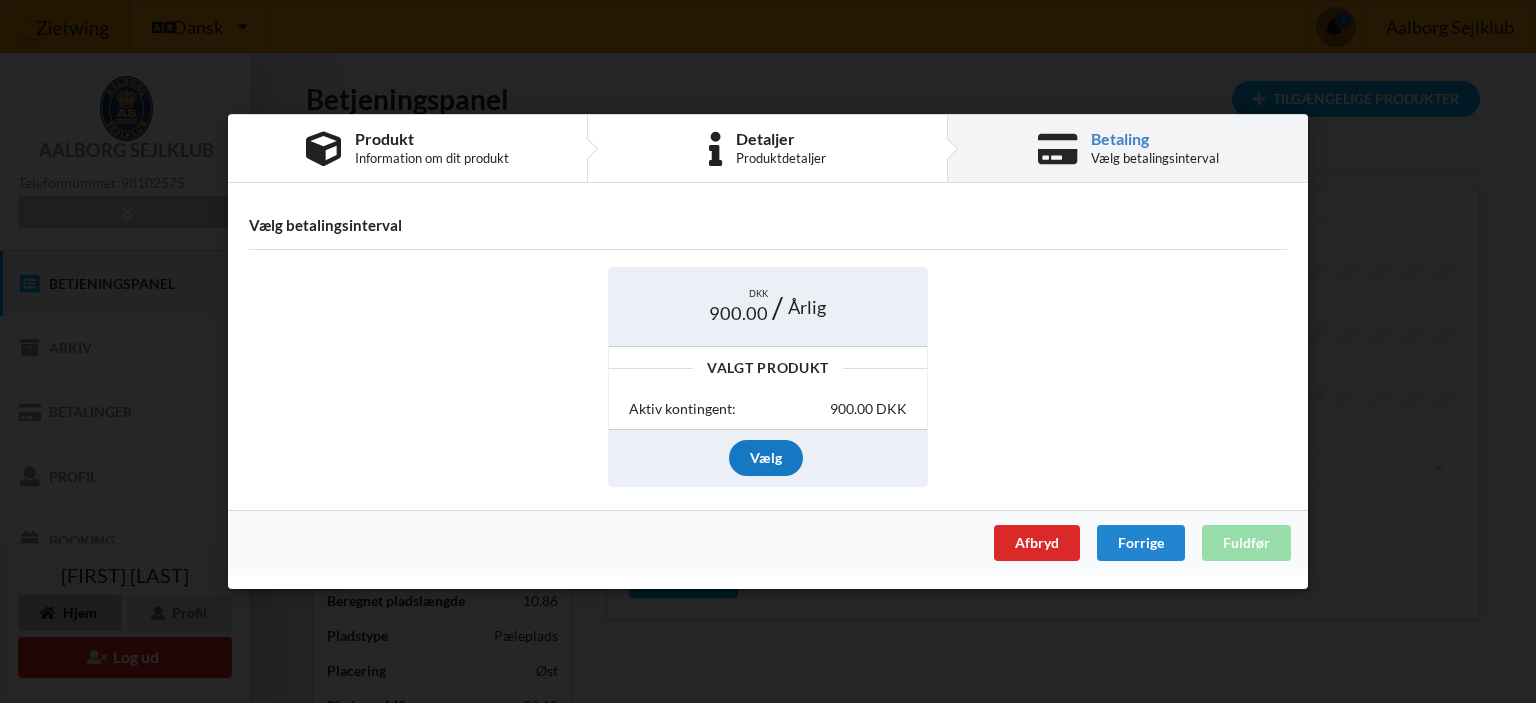 click on "Vælg" at bounding box center (766, 458) 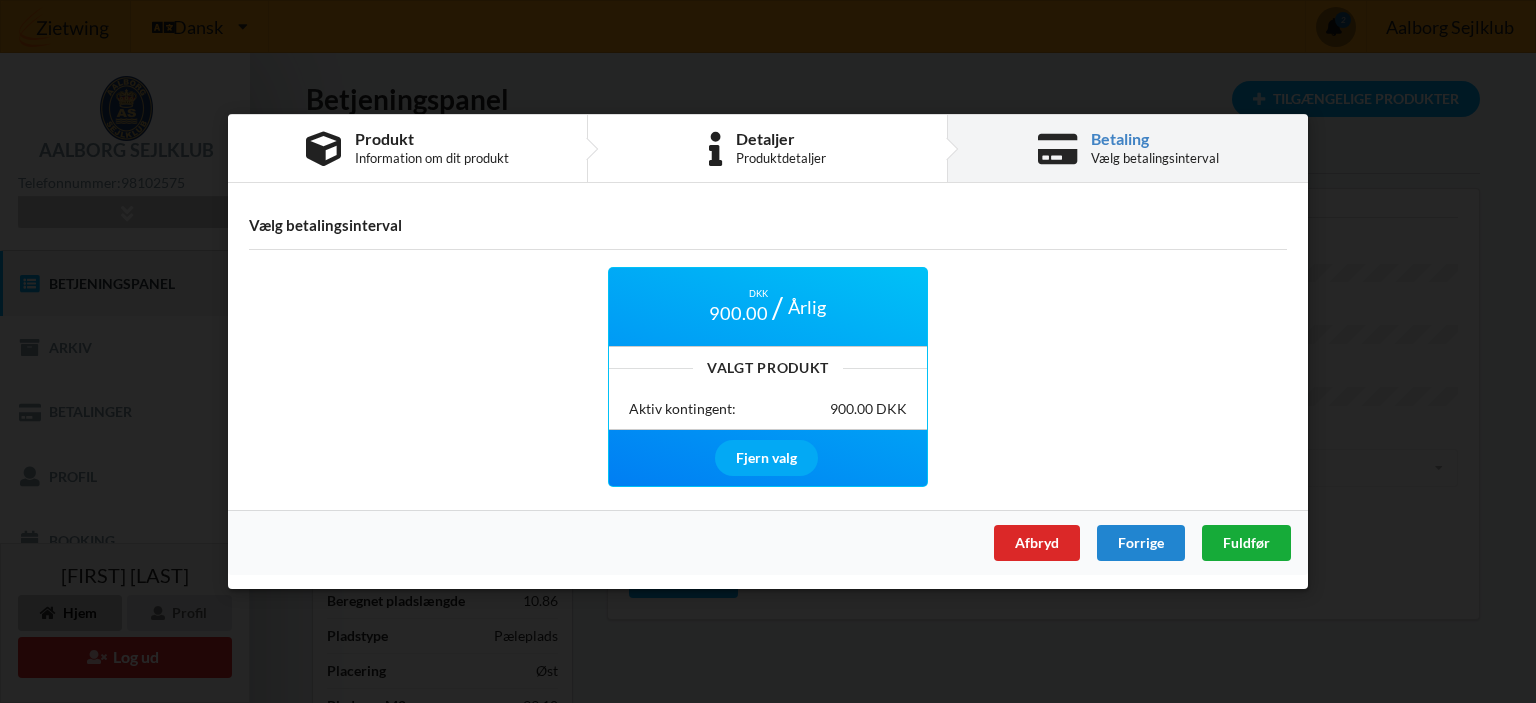 click on "Fuldfør" at bounding box center [1246, 542] 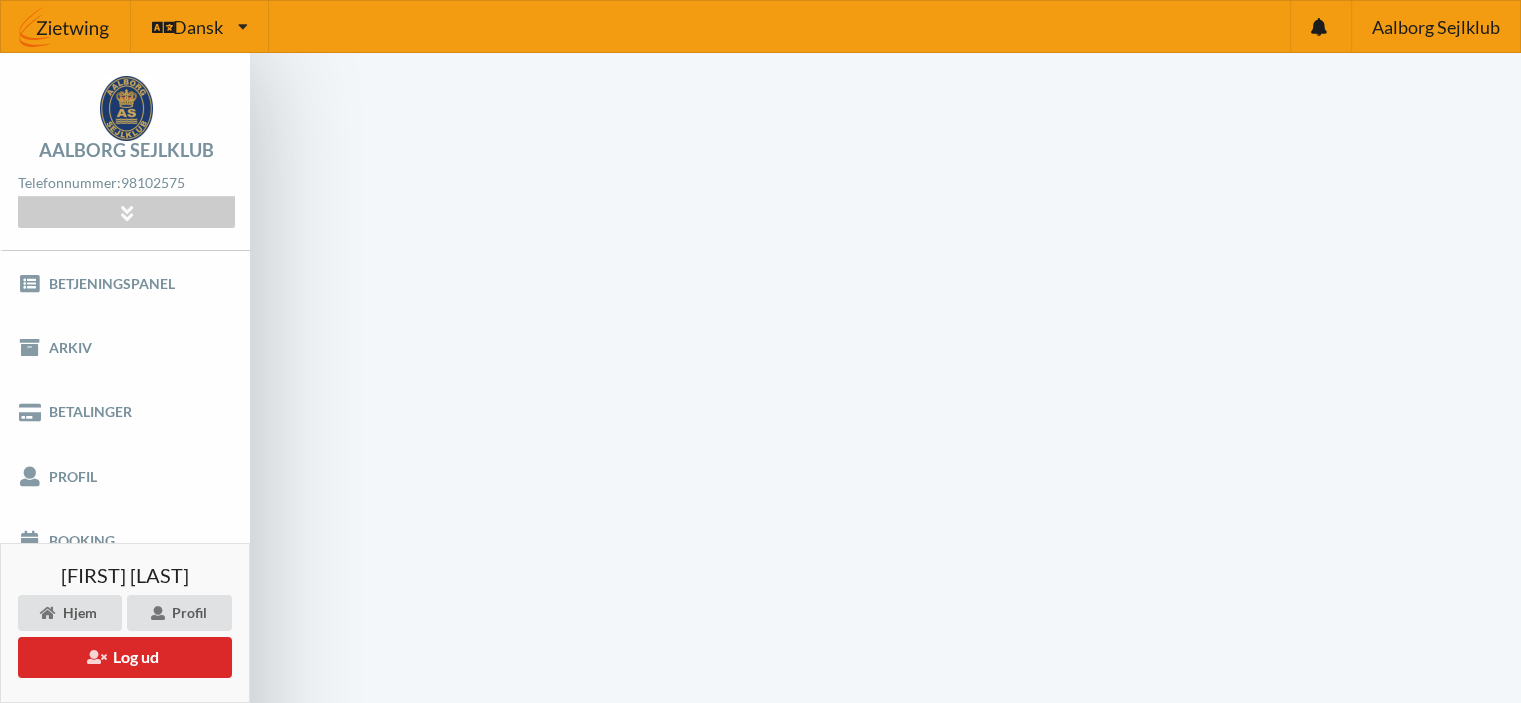 scroll, scrollTop: 0, scrollLeft: 0, axis: both 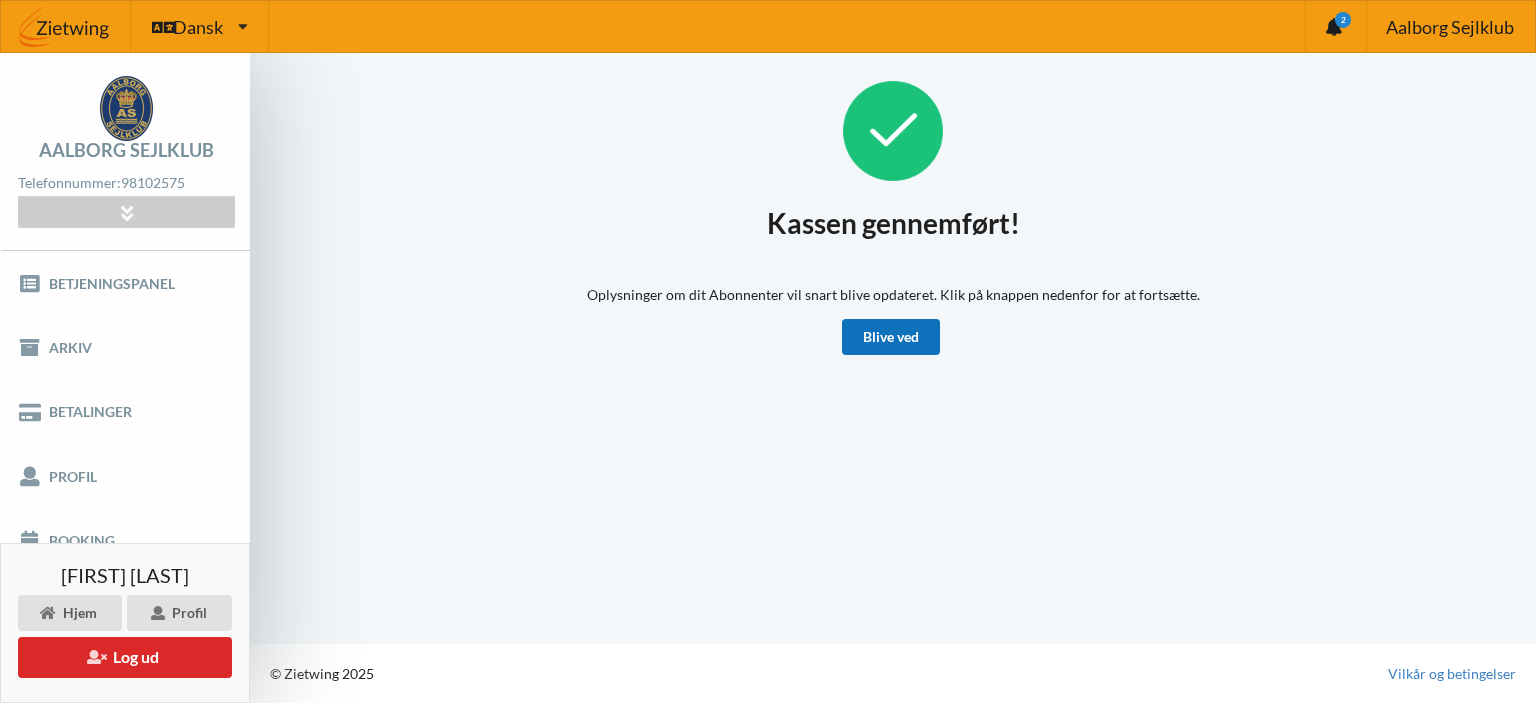click on "Blive ved" at bounding box center (891, 337) 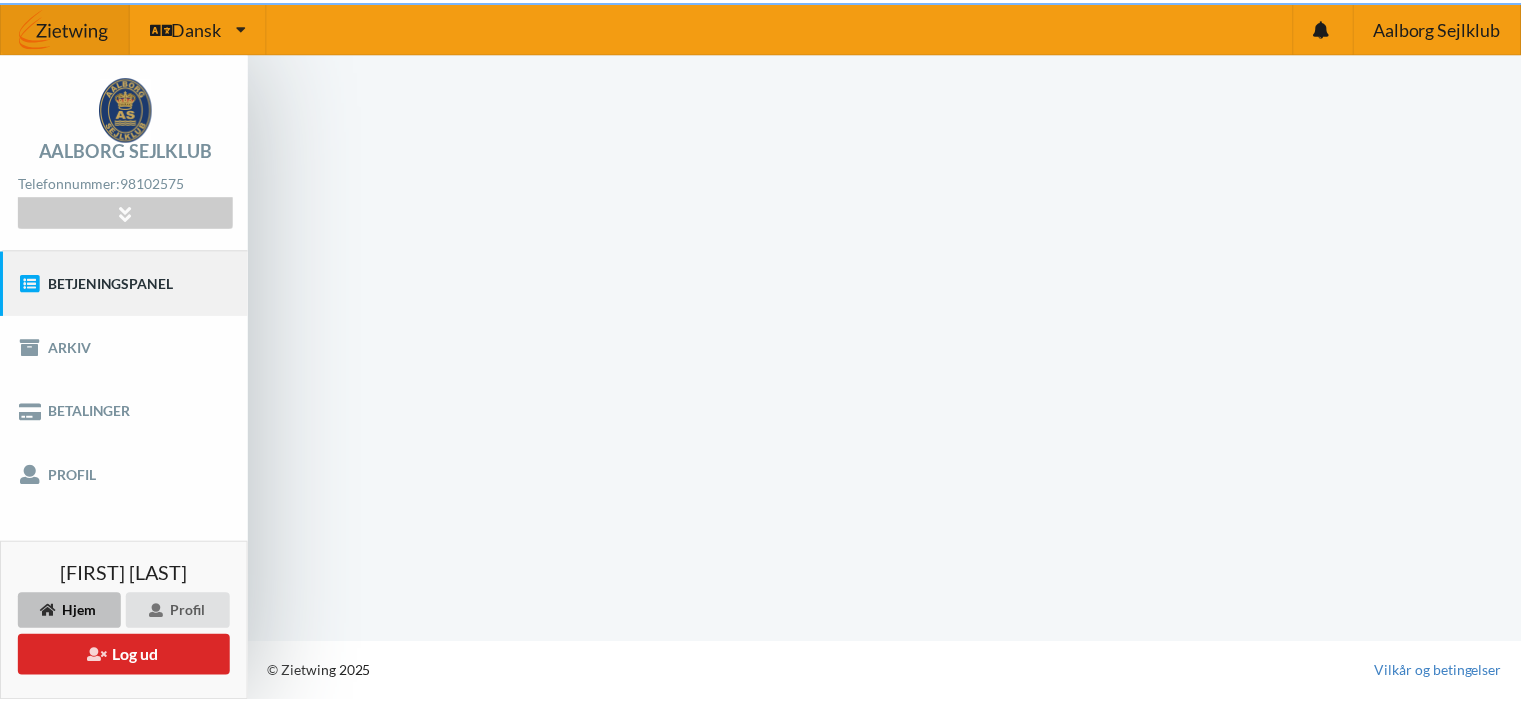 scroll, scrollTop: 0, scrollLeft: 0, axis: both 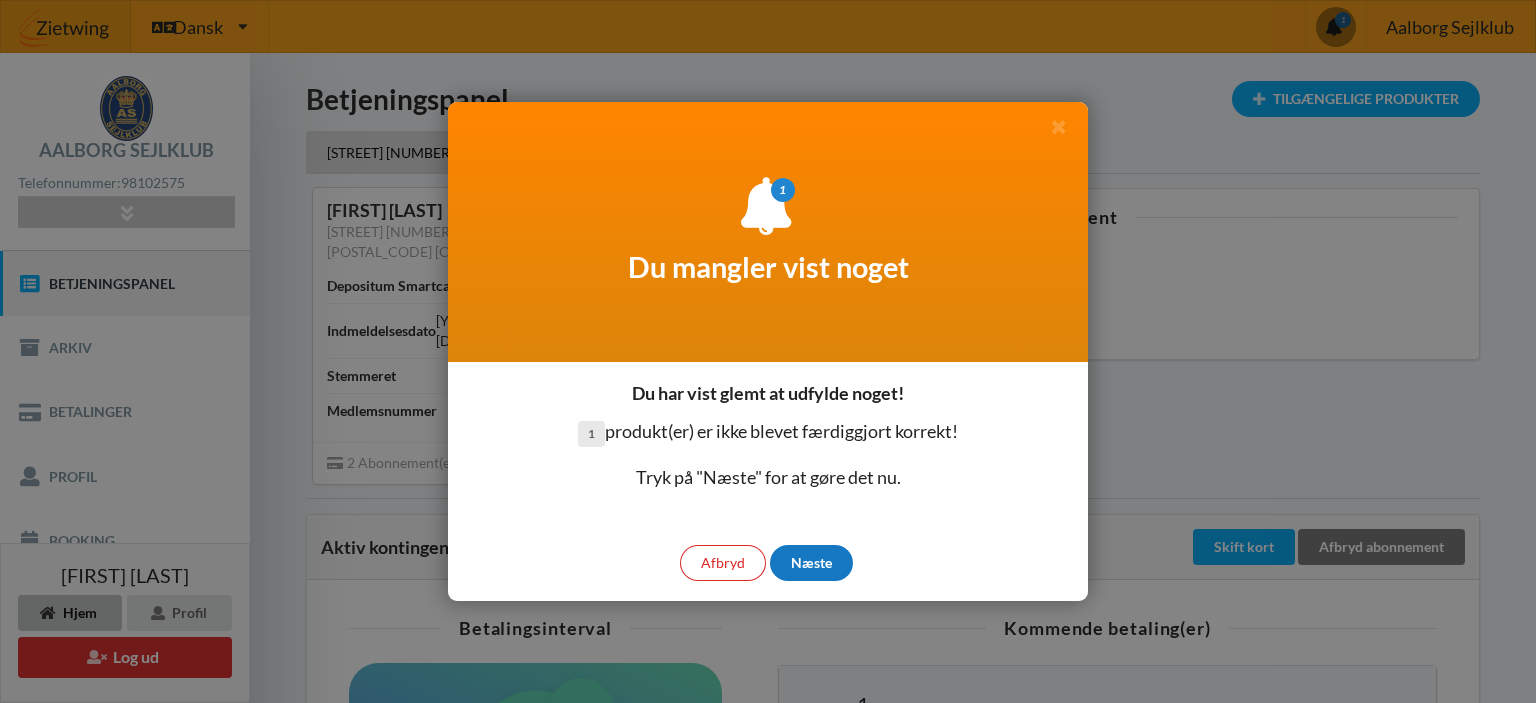 click on "Næste" at bounding box center [811, 563] 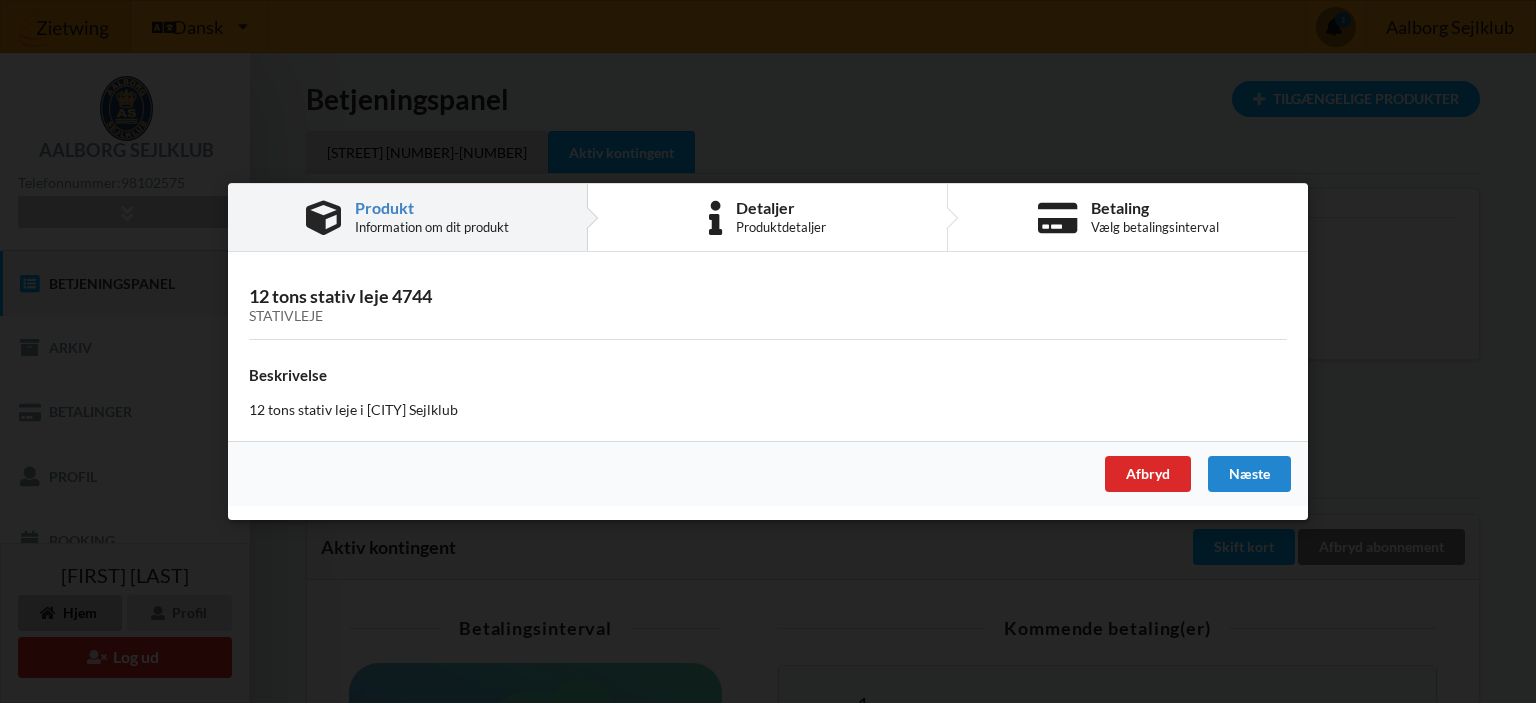 click on "stativleje" at bounding box center [768, 316] 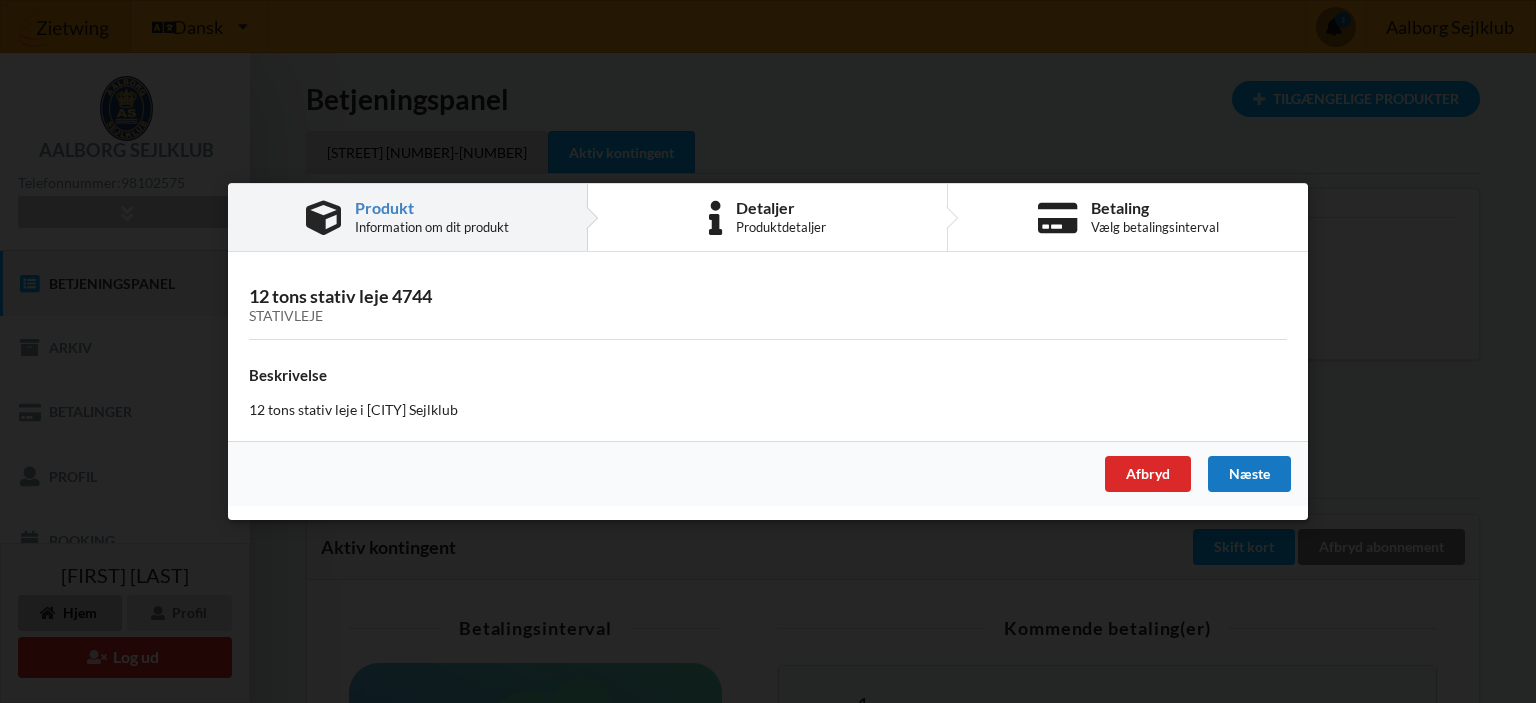 click on "Næste" at bounding box center [1249, 474] 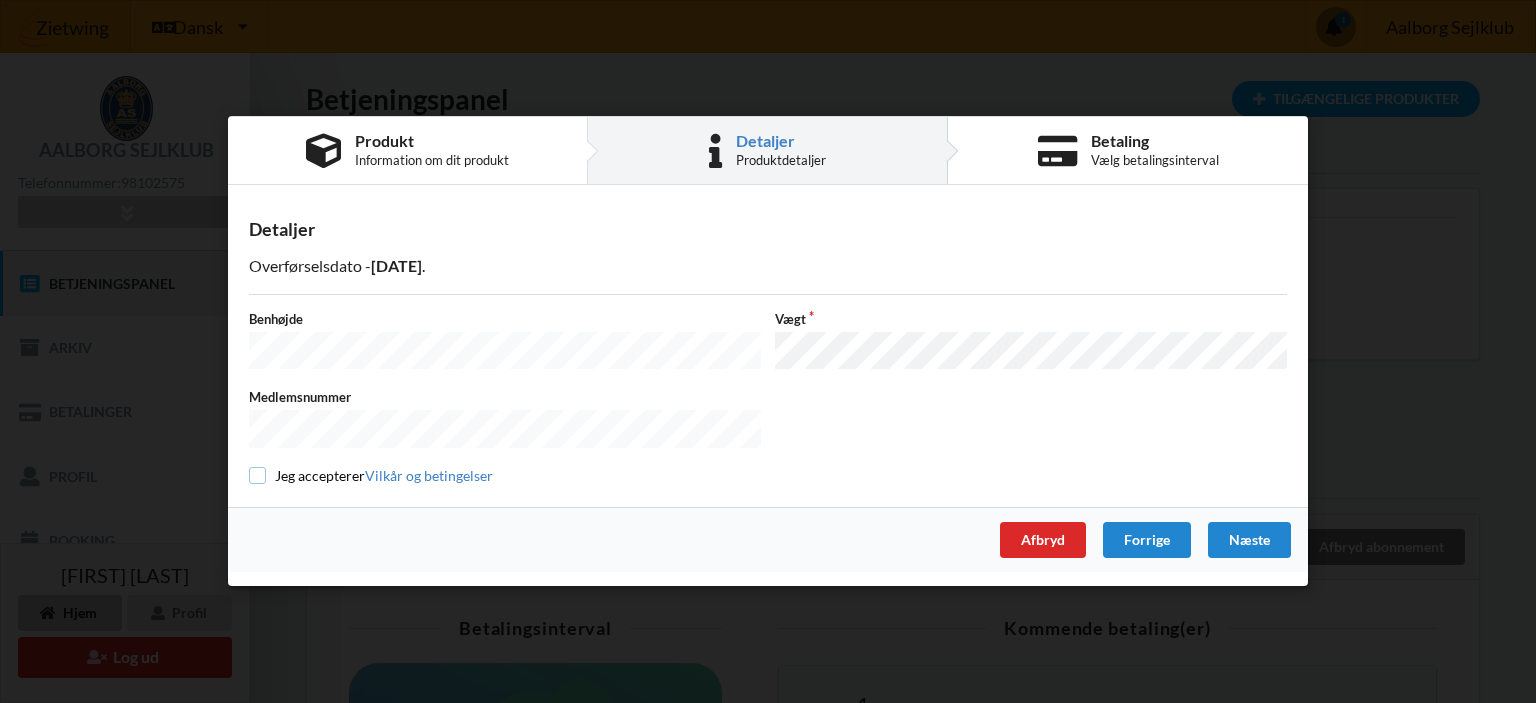 click at bounding box center [257, 476] 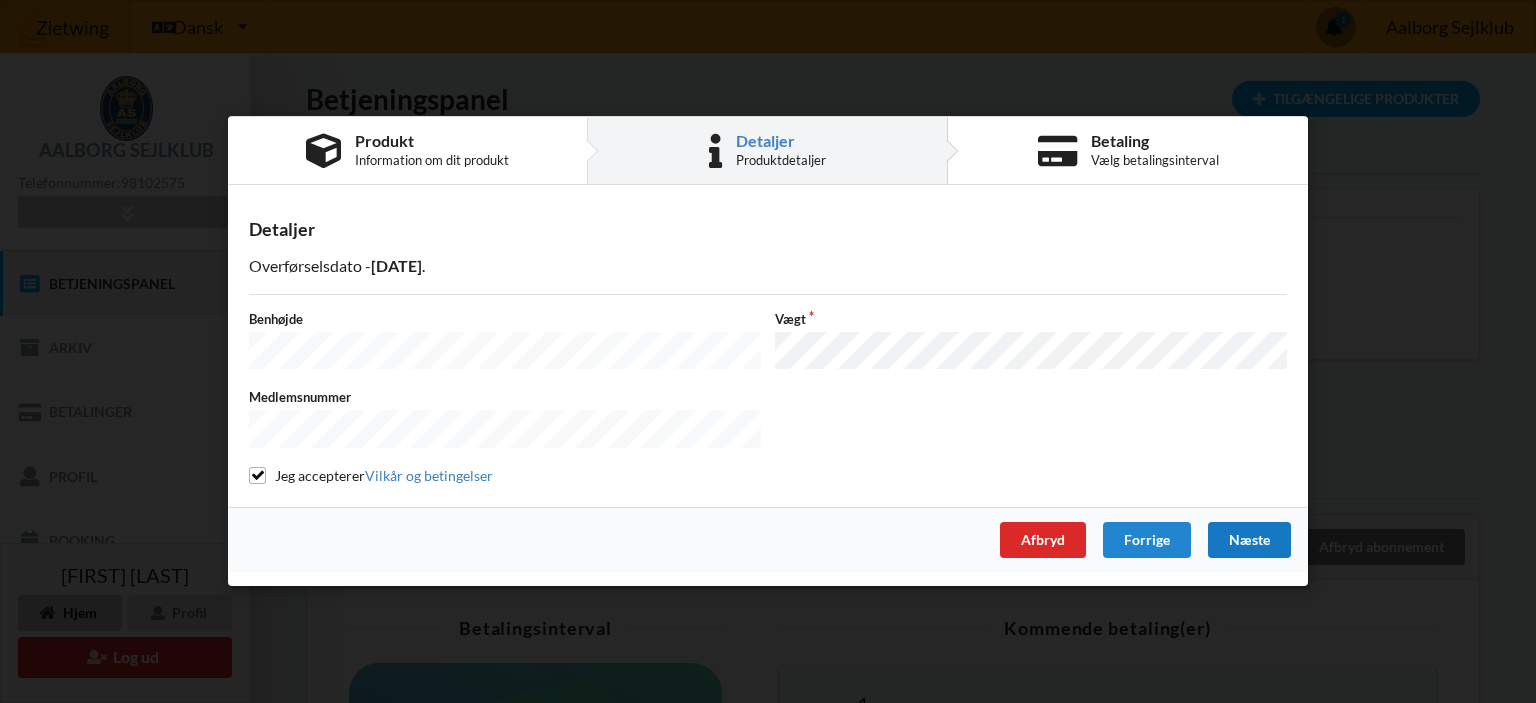 click on "Næste" at bounding box center [1249, 541] 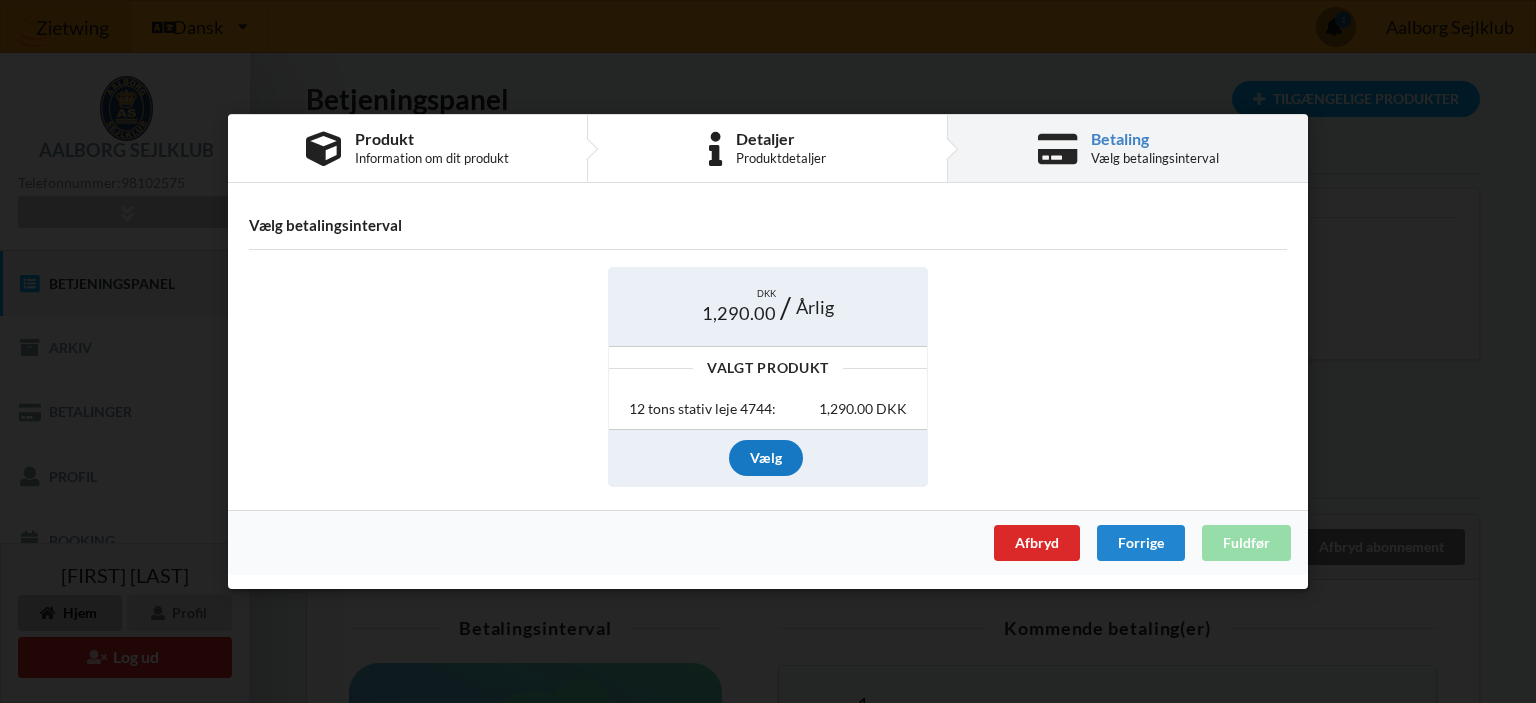 click on "Vælg" at bounding box center (766, 458) 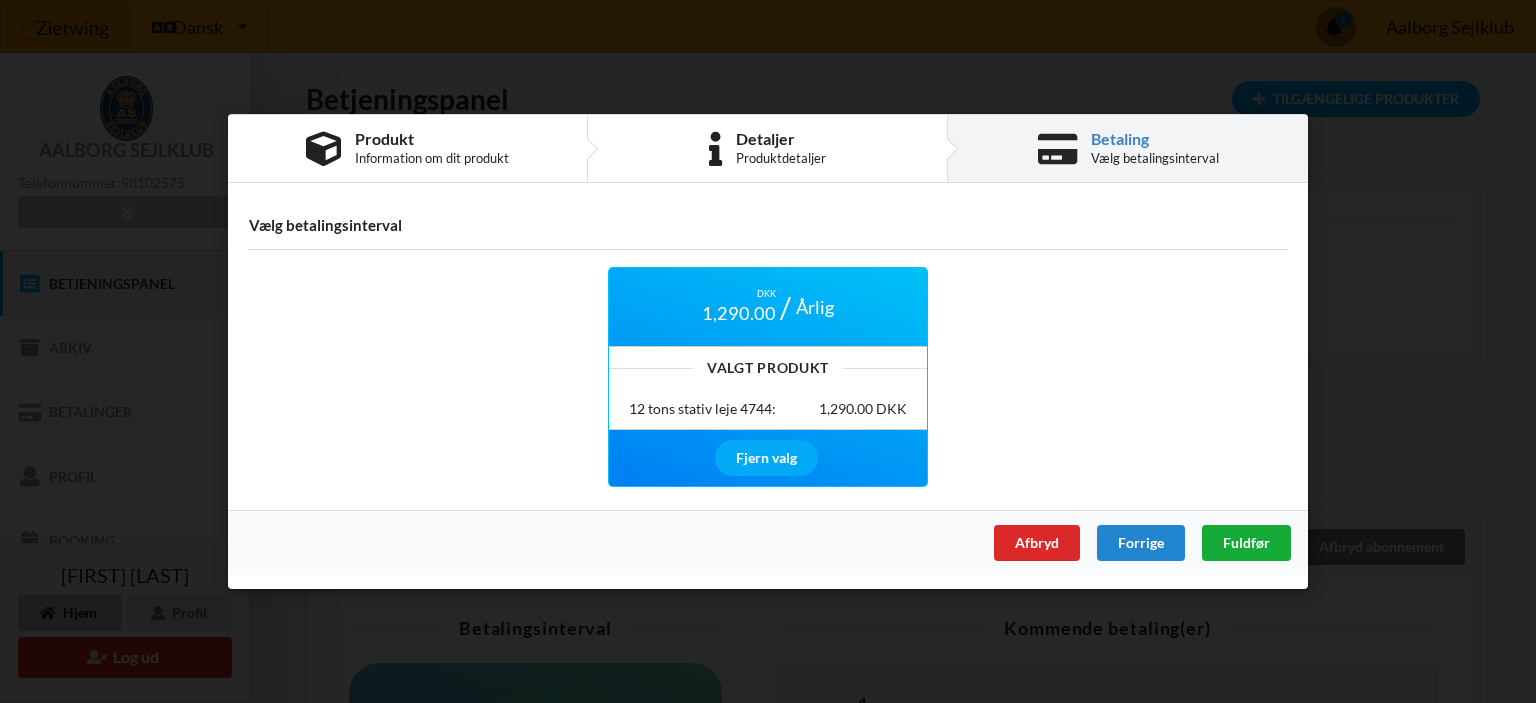 click on "Fuldfør" at bounding box center [1246, 542] 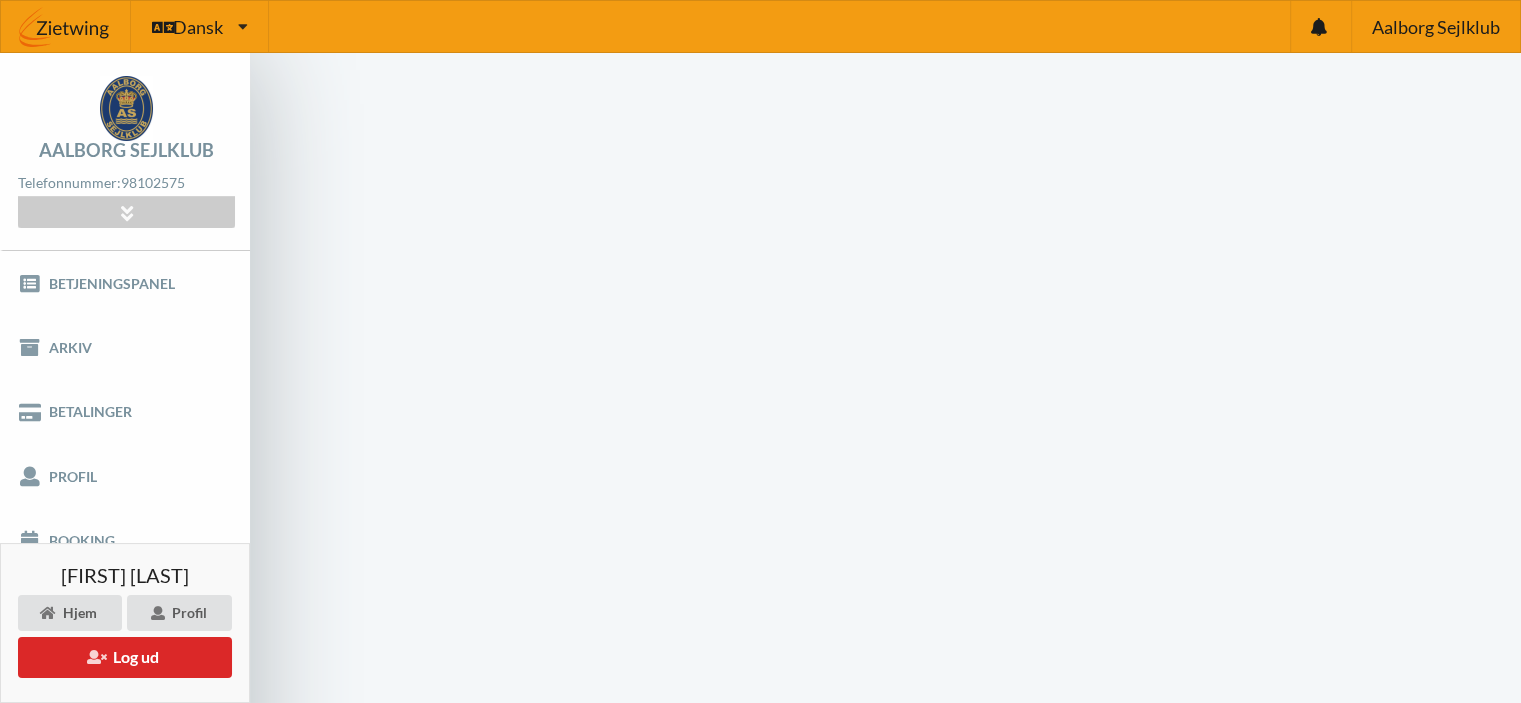 scroll, scrollTop: 0, scrollLeft: 0, axis: both 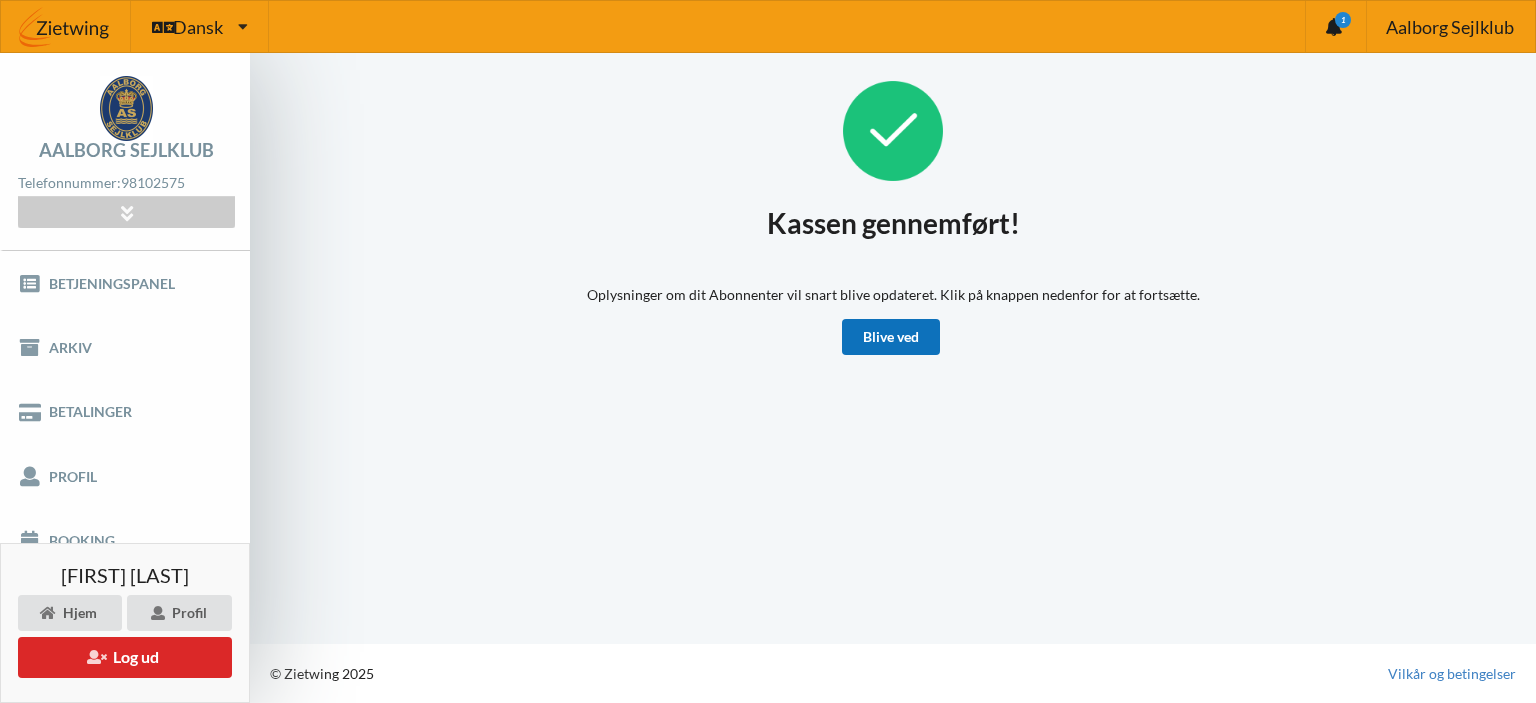 click on "Blive ved" at bounding box center [891, 337] 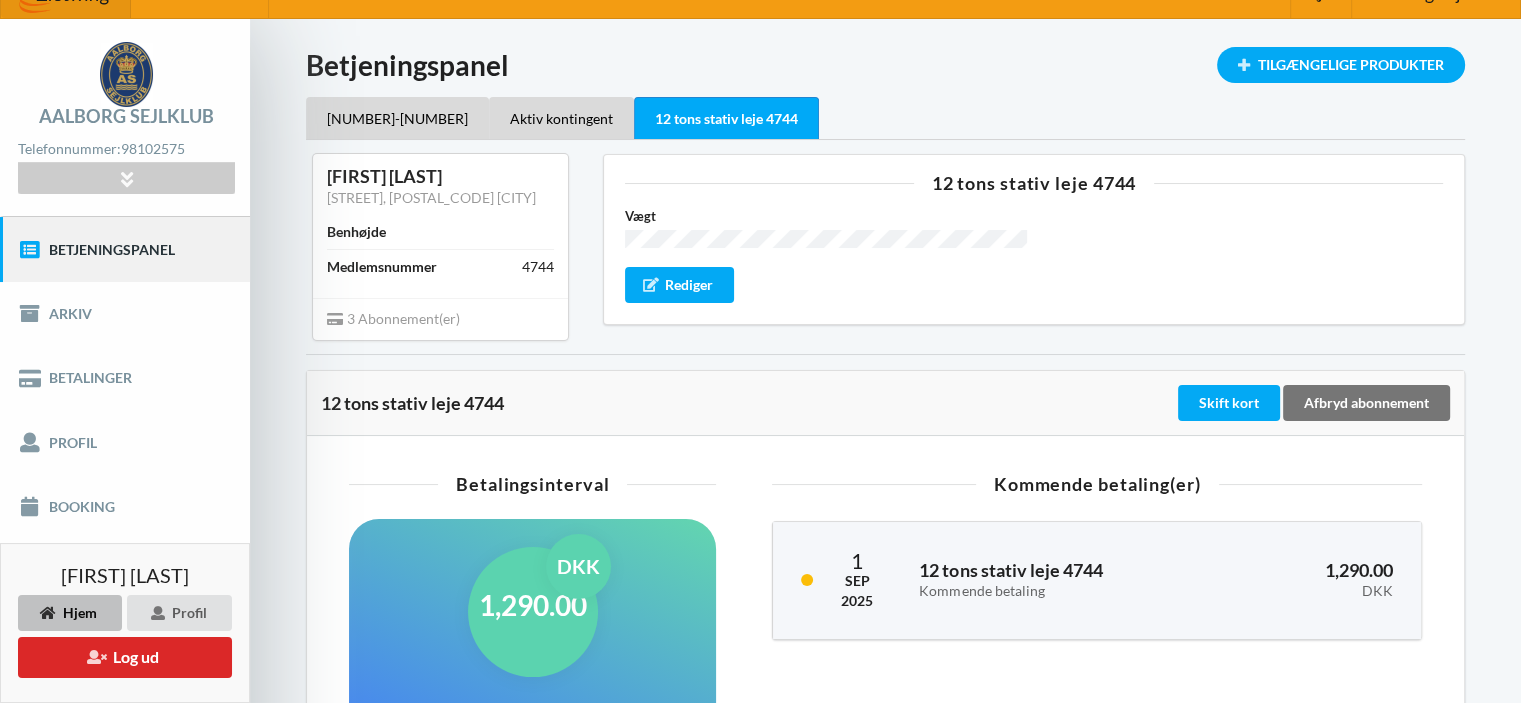 scroll, scrollTop: 0, scrollLeft: 0, axis: both 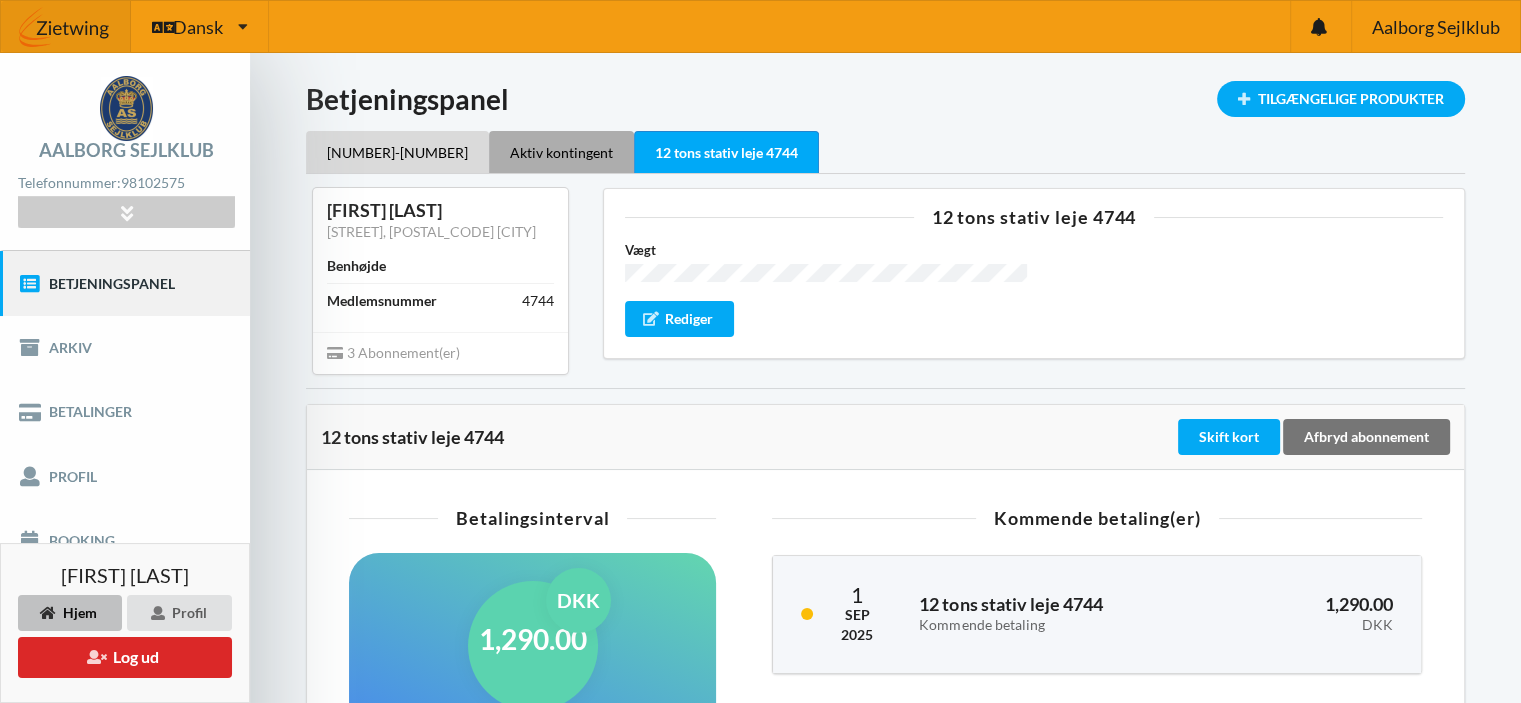 click on "Aktiv kontingent" at bounding box center (561, 152) 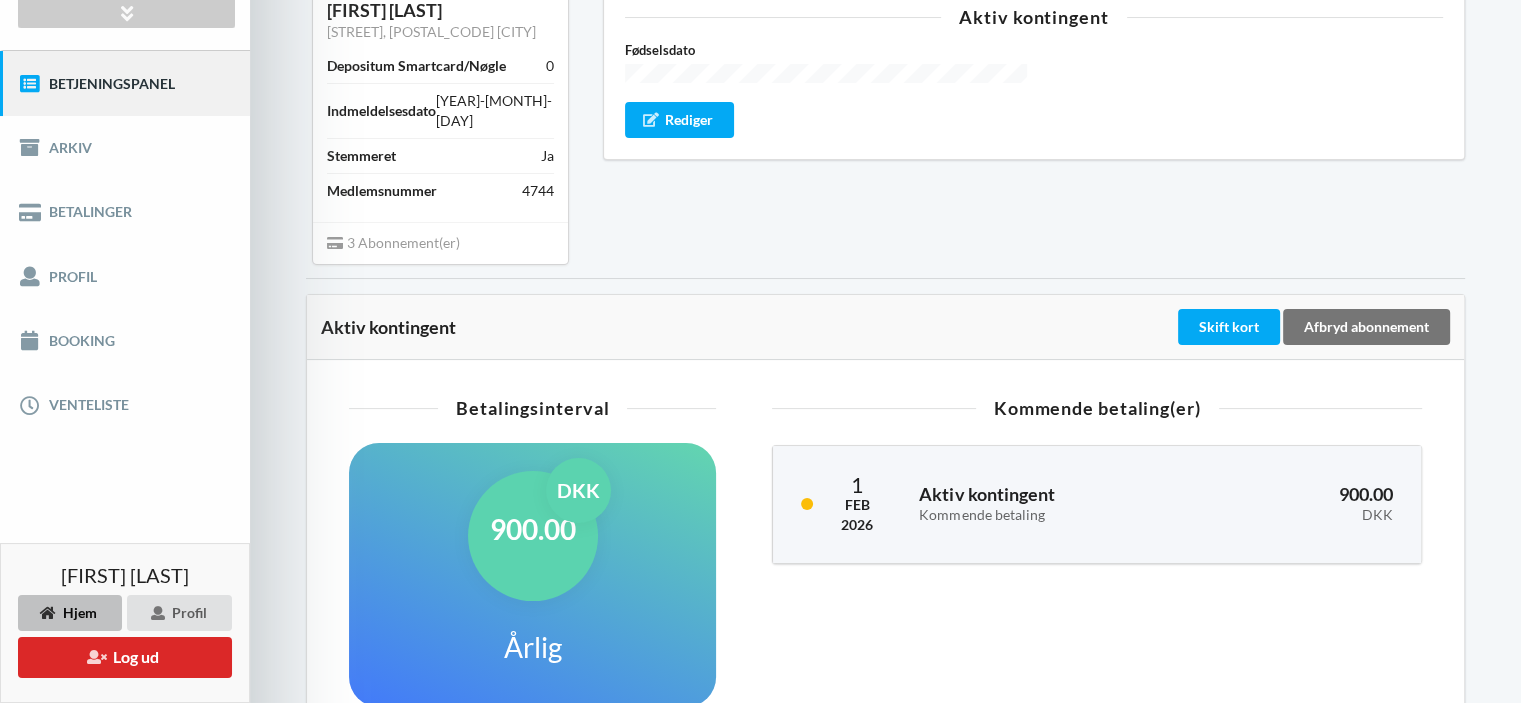 scroll, scrollTop: 100, scrollLeft: 0, axis: vertical 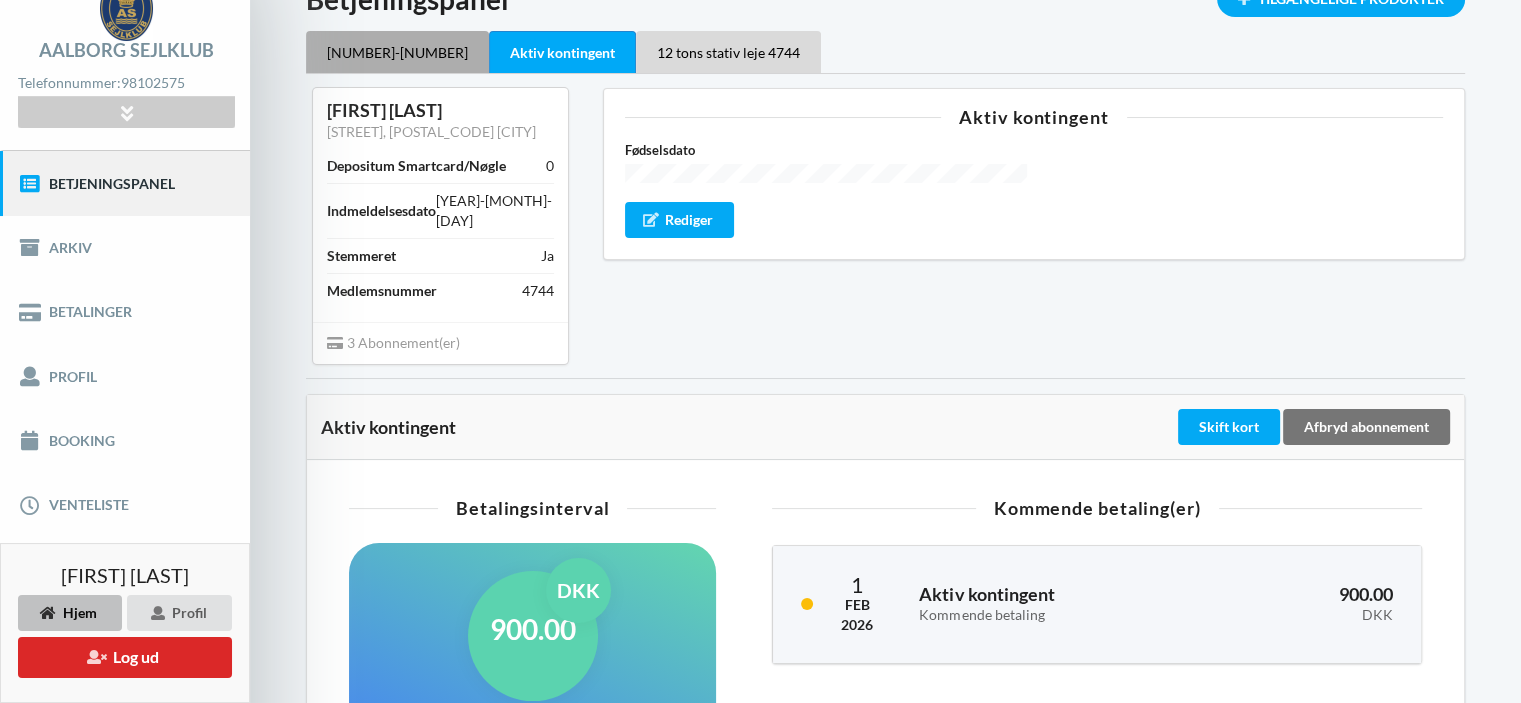 click on "[NUMBER]-[NUMBER]" at bounding box center (397, 52) 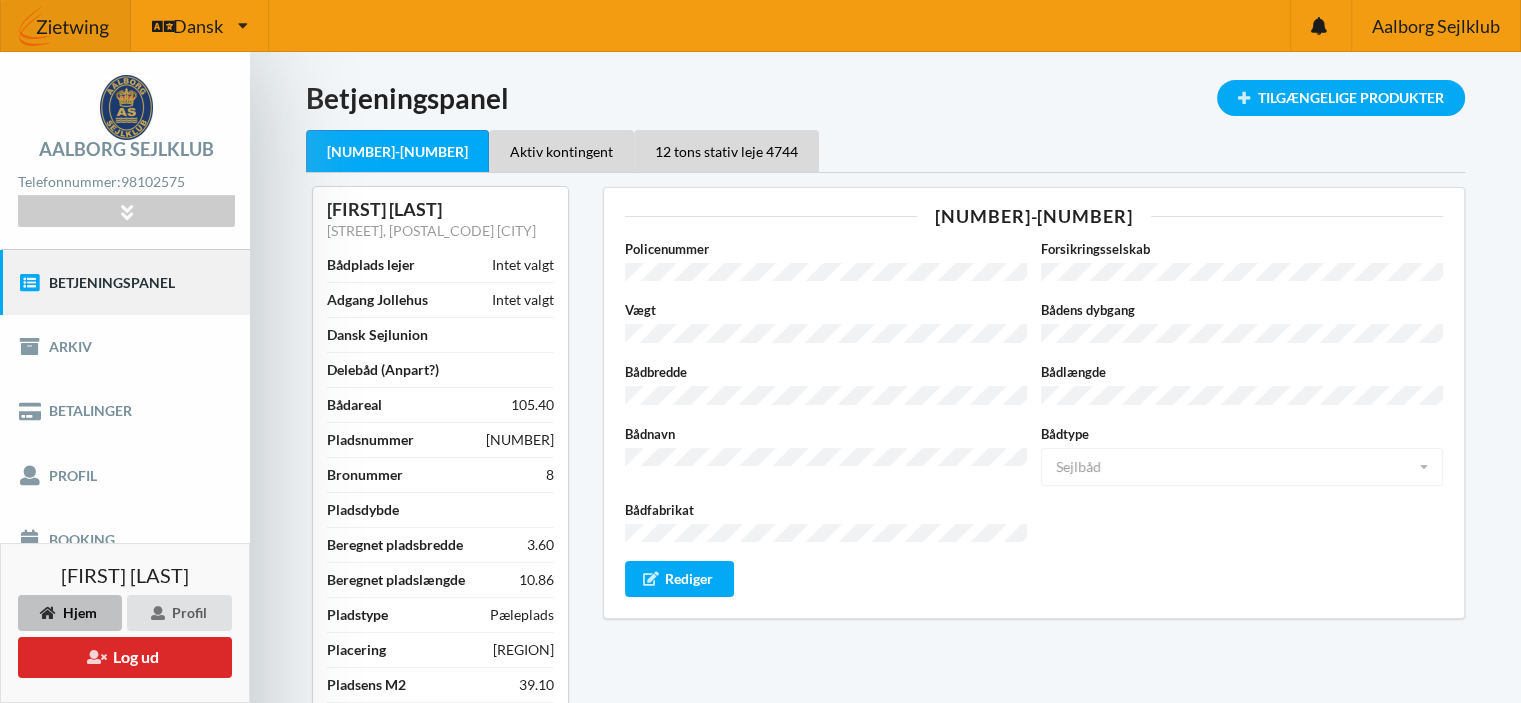 scroll, scrollTop: 0, scrollLeft: 0, axis: both 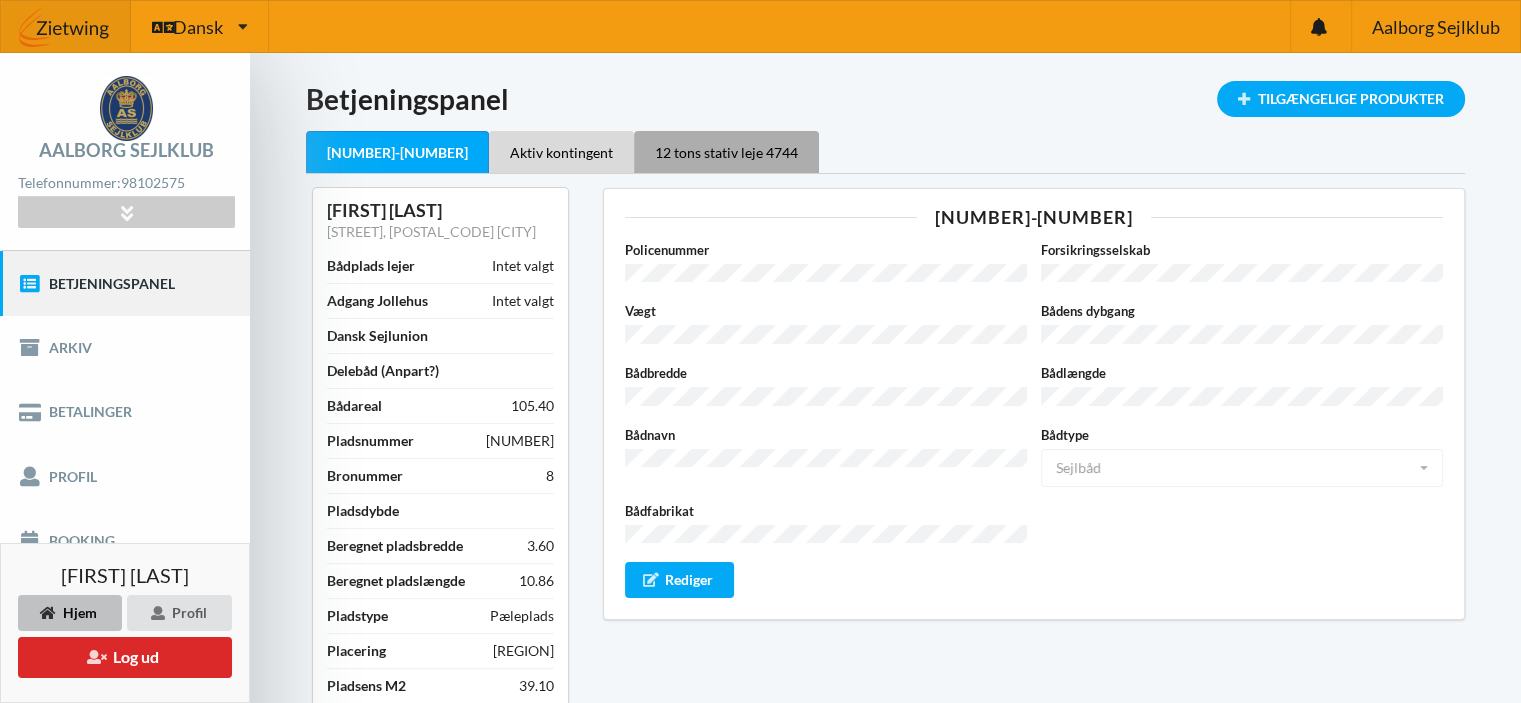 click on "12 tons stativ leje 4744" at bounding box center (726, 152) 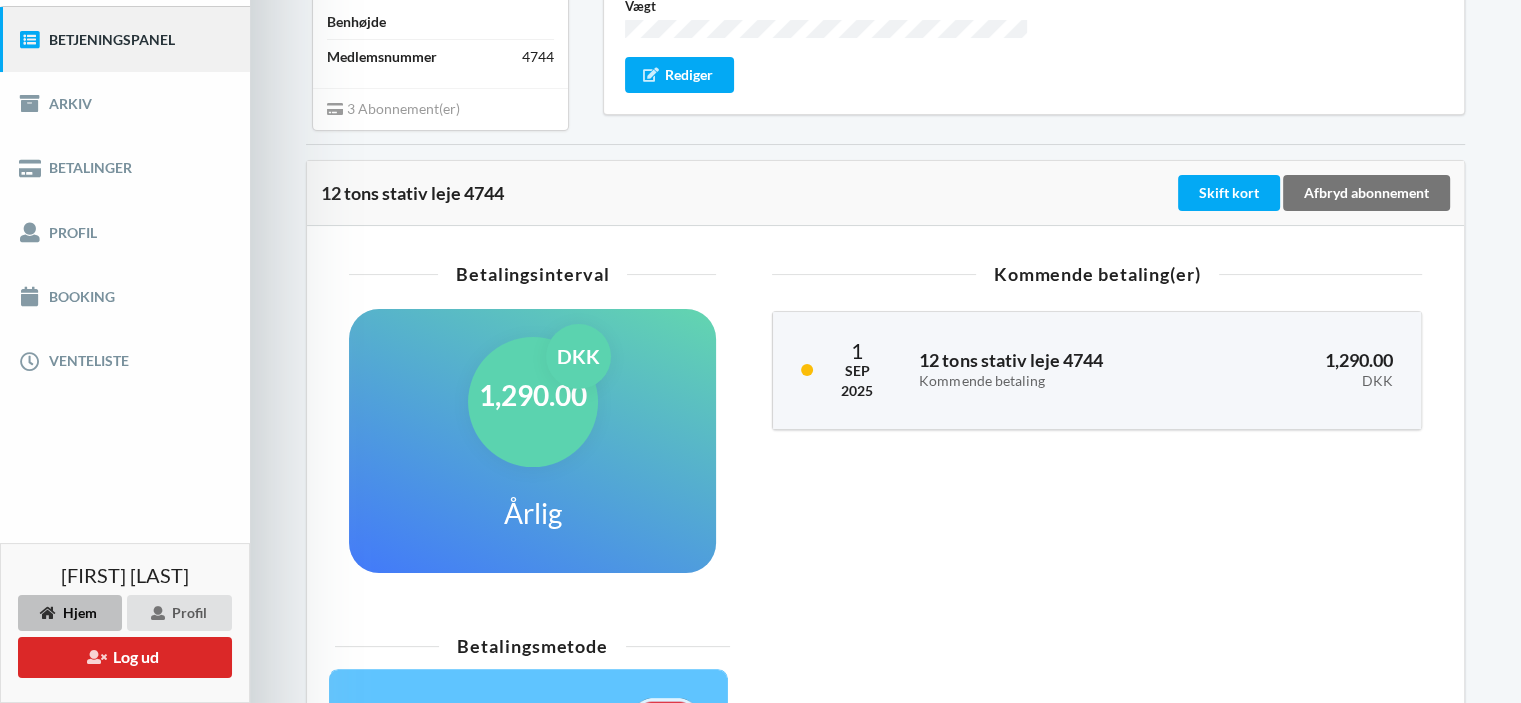 scroll, scrollTop: 187, scrollLeft: 0, axis: vertical 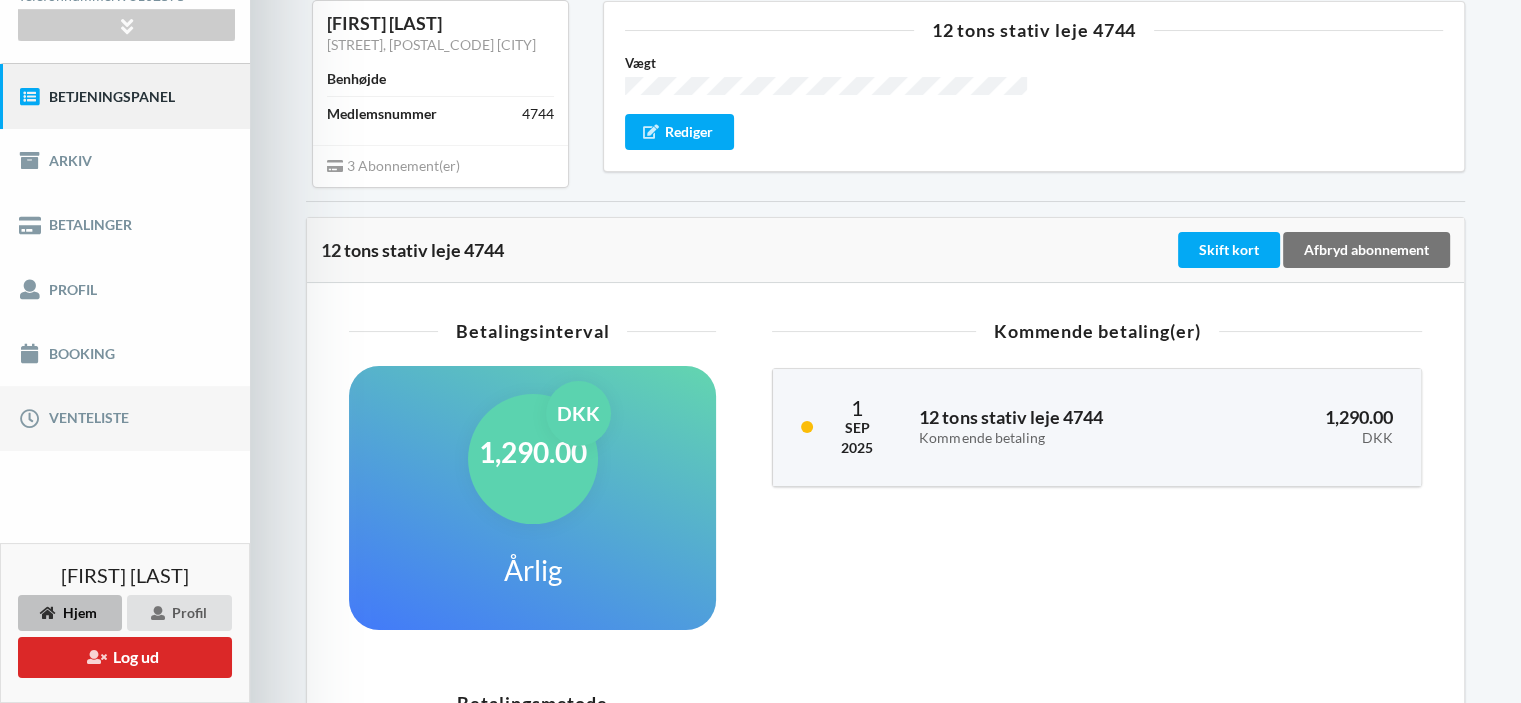 click on "Venteliste" at bounding box center (125, 418) 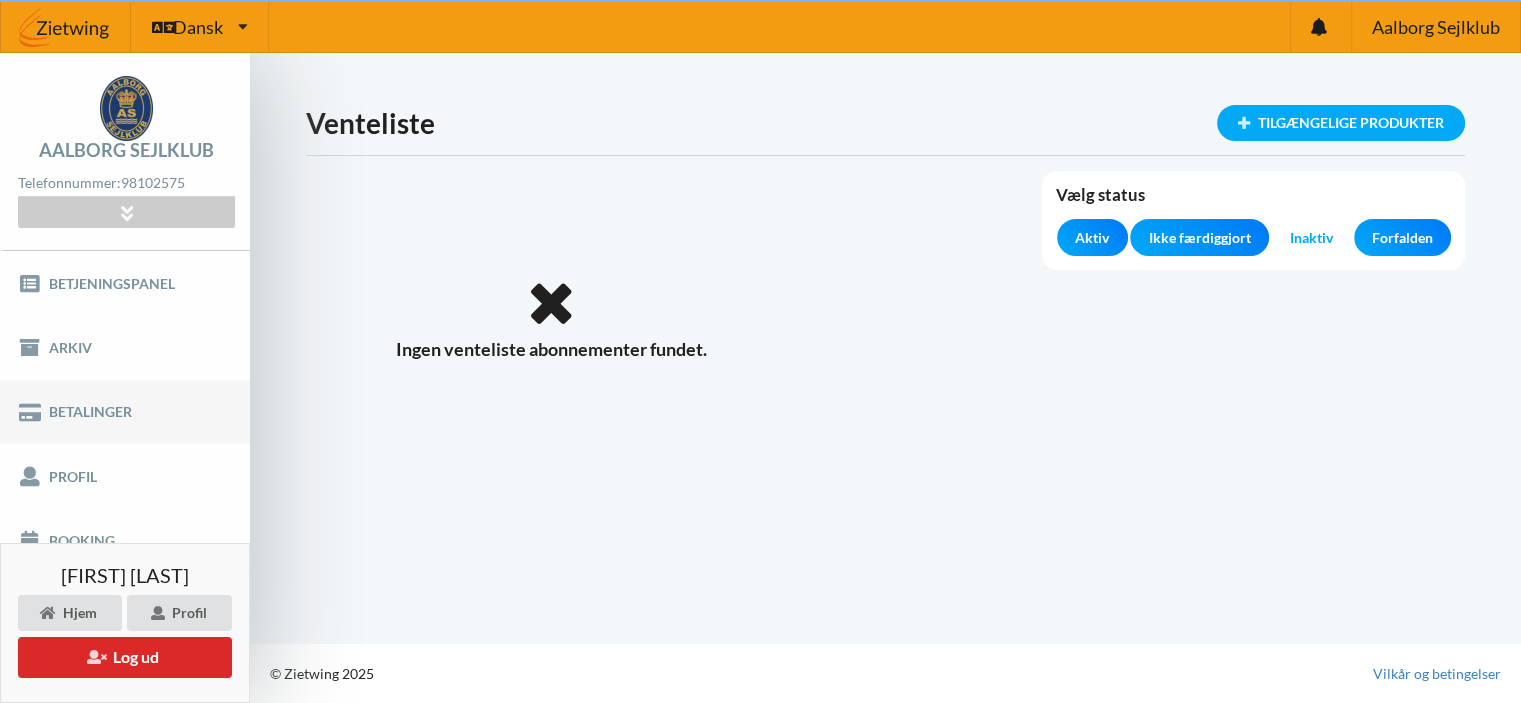 scroll, scrollTop: 0, scrollLeft: 0, axis: both 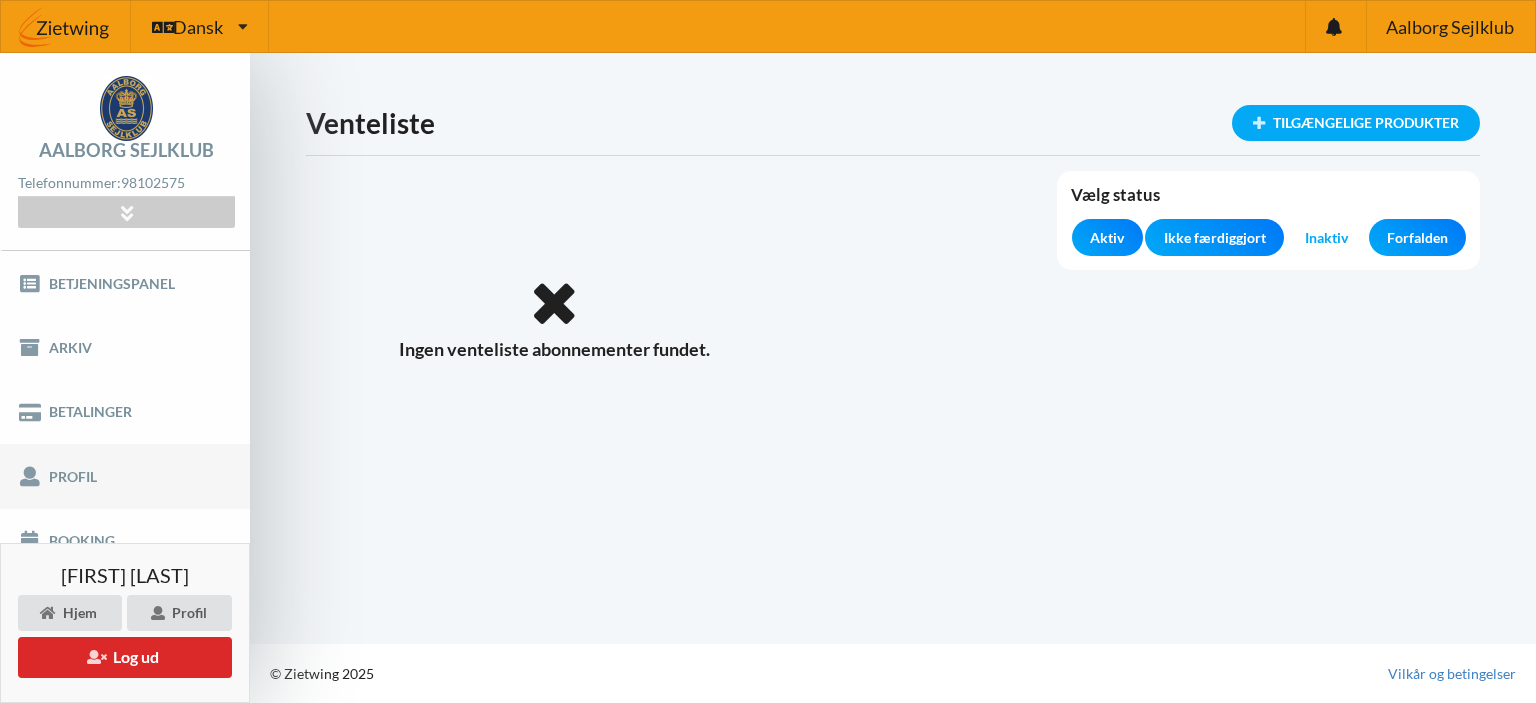 click on "Profil" at bounding box center [125, 476] 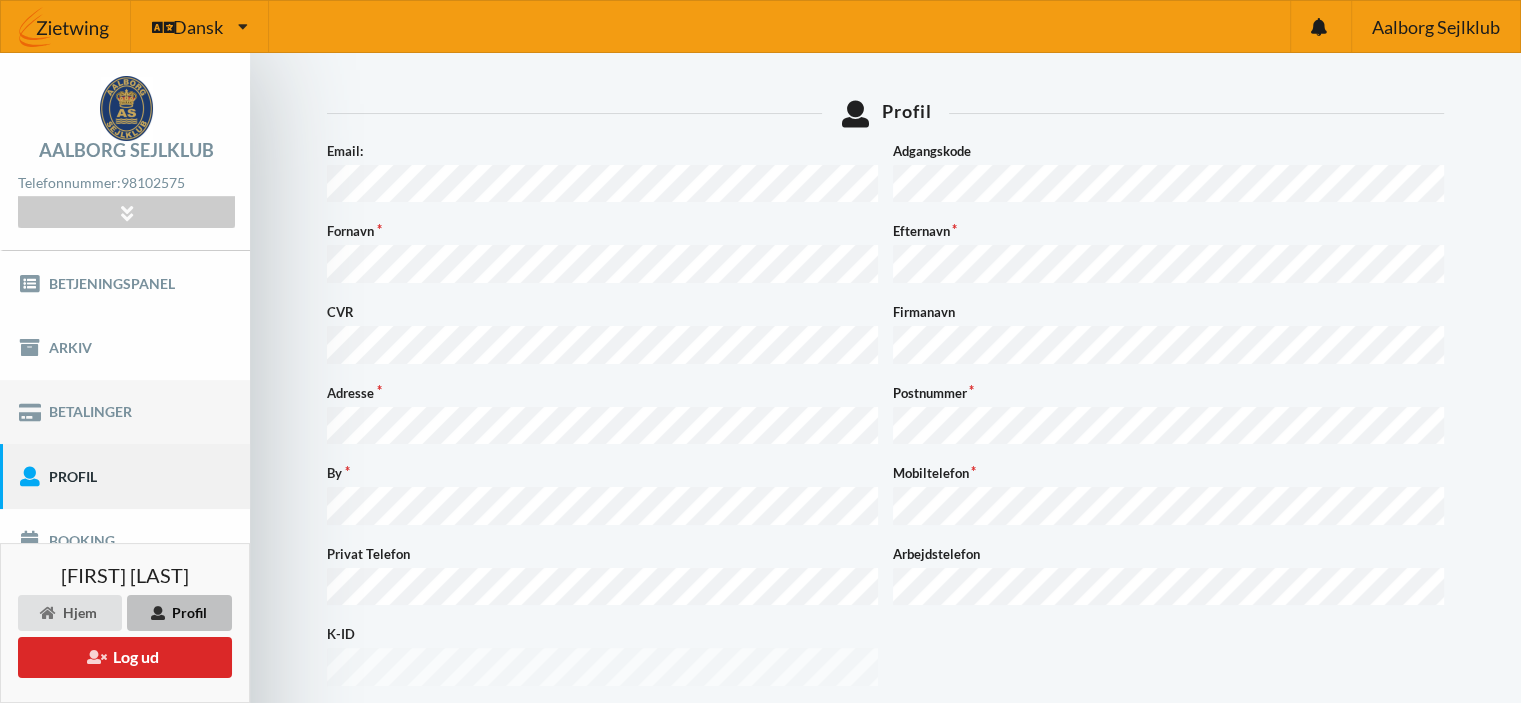 click on "Betalinger" at bounding box center [125, 412] 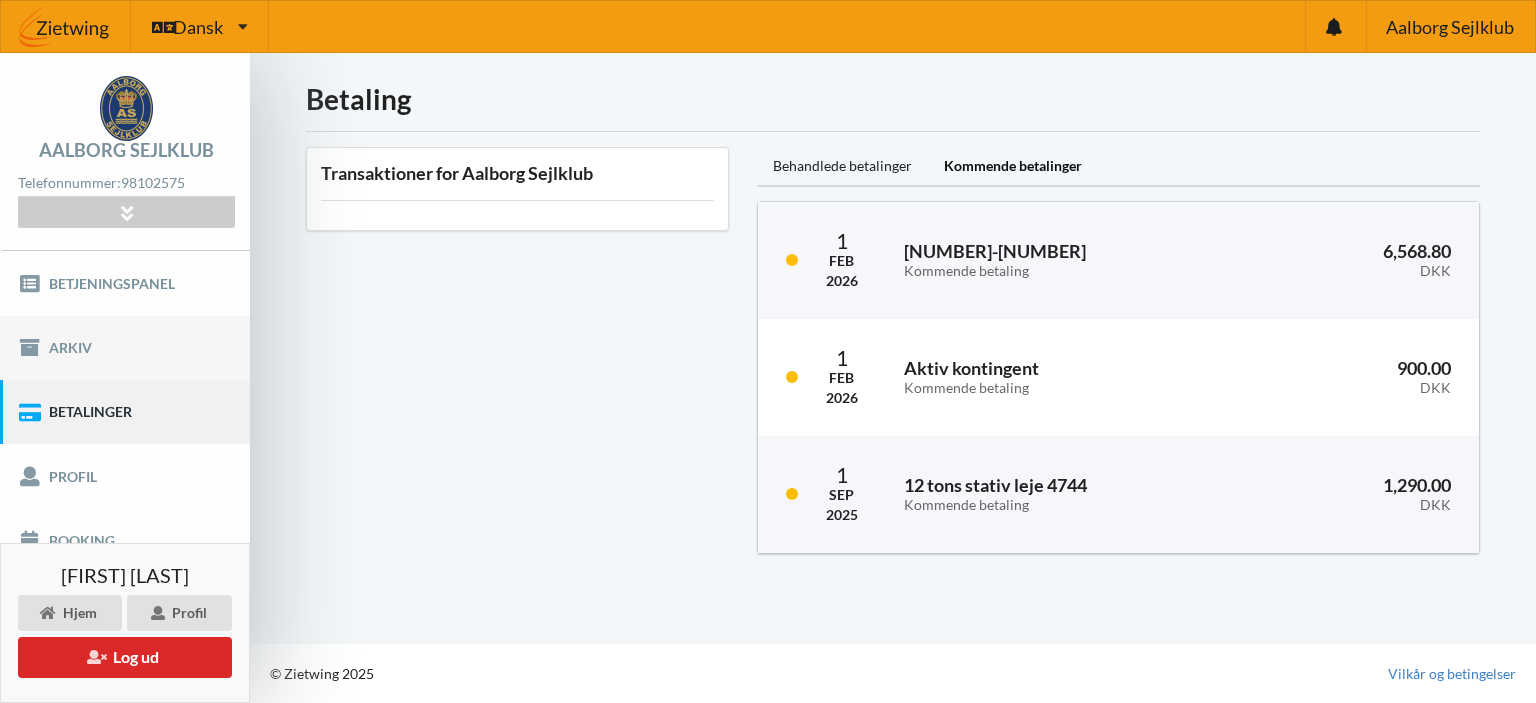 click on "Arkiv" at bounding box center (125, 348) 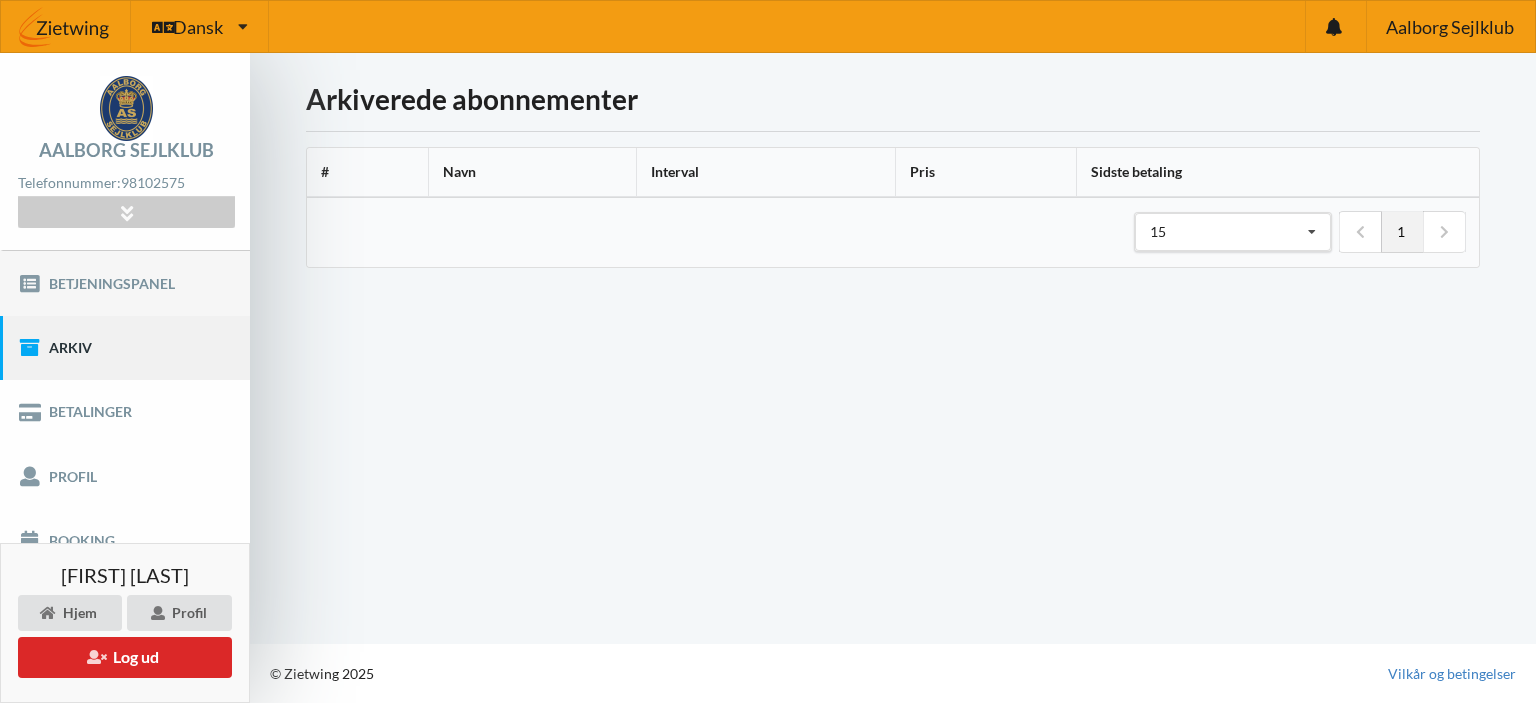 click on "Betjeningspanel" at bounding box center [125, 283] 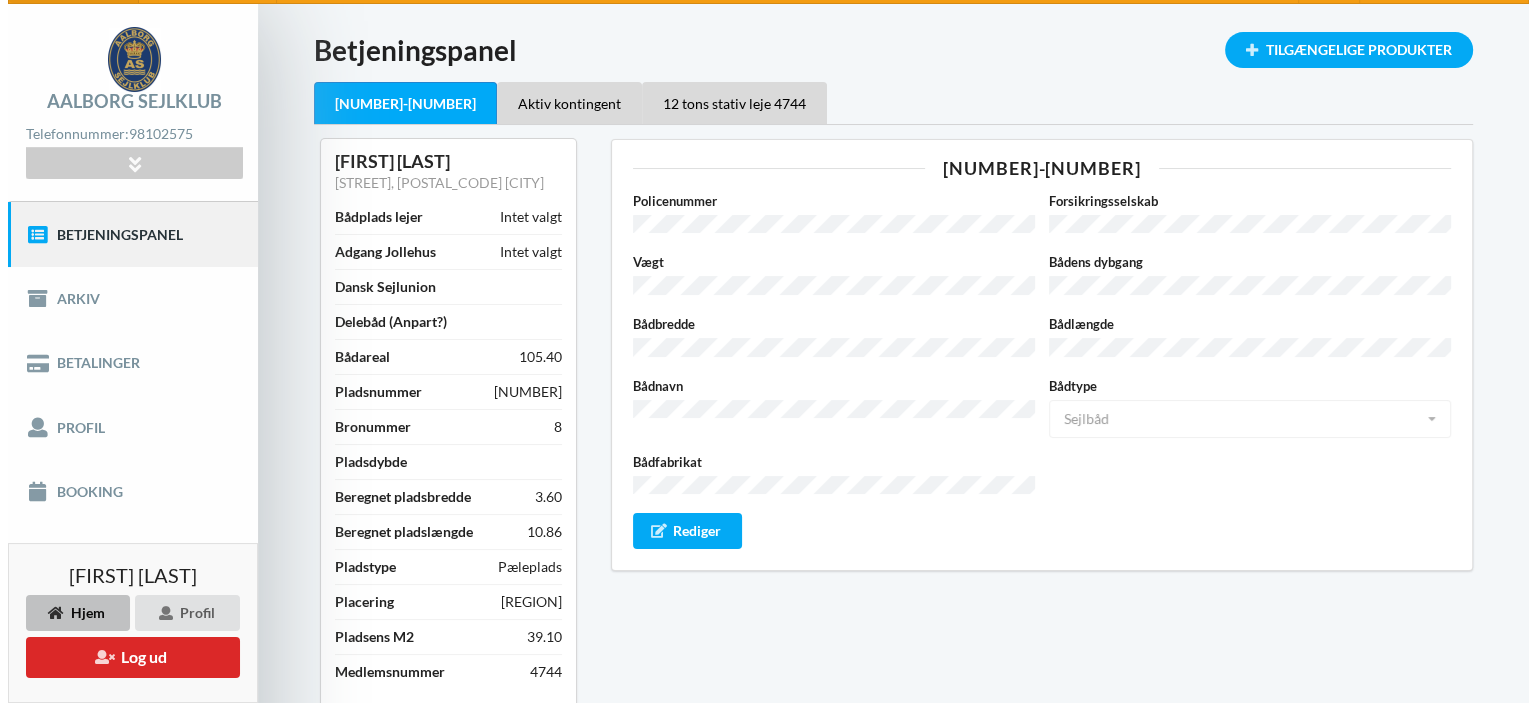 scroll, scrollTop: 0, scrollLeft: 0, axis: both 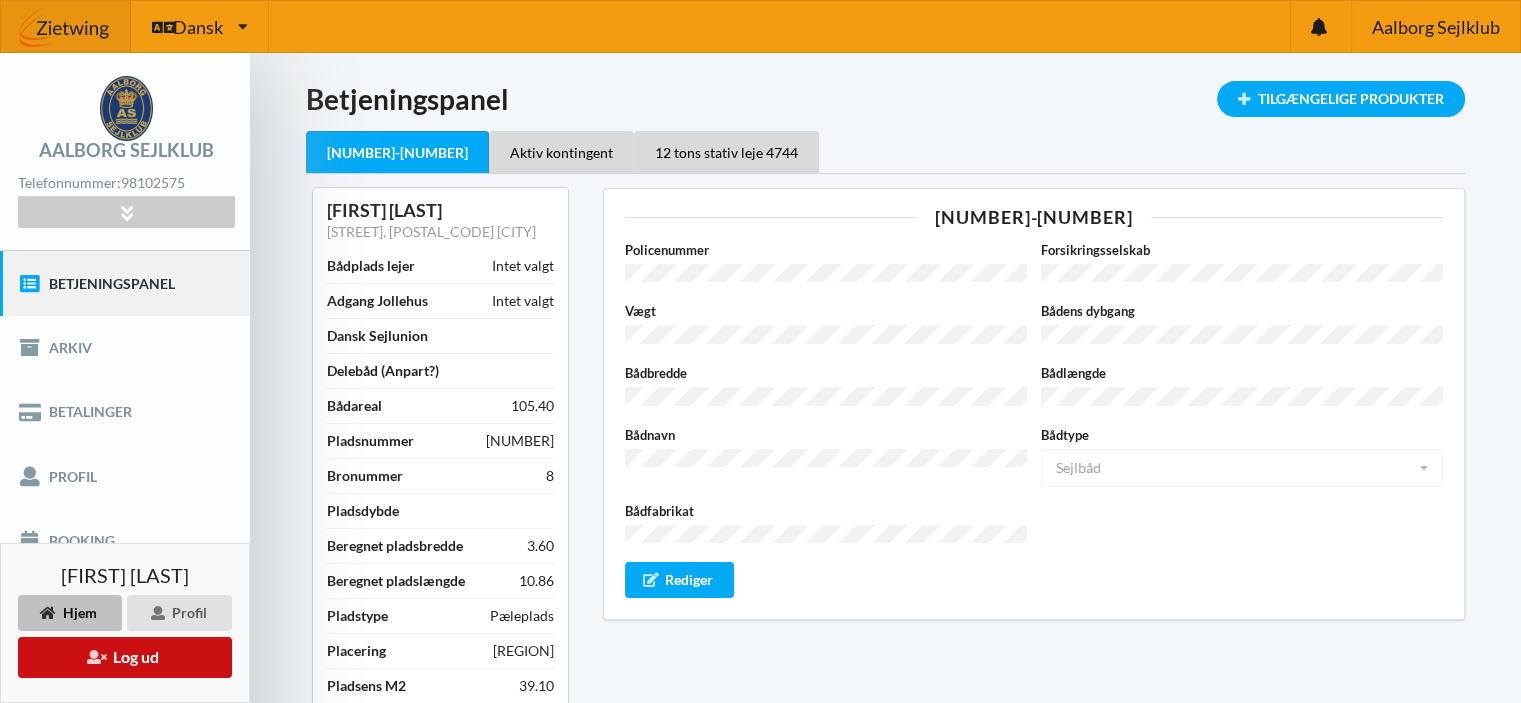 click on "Log ud" at bounding box center [125, 657] 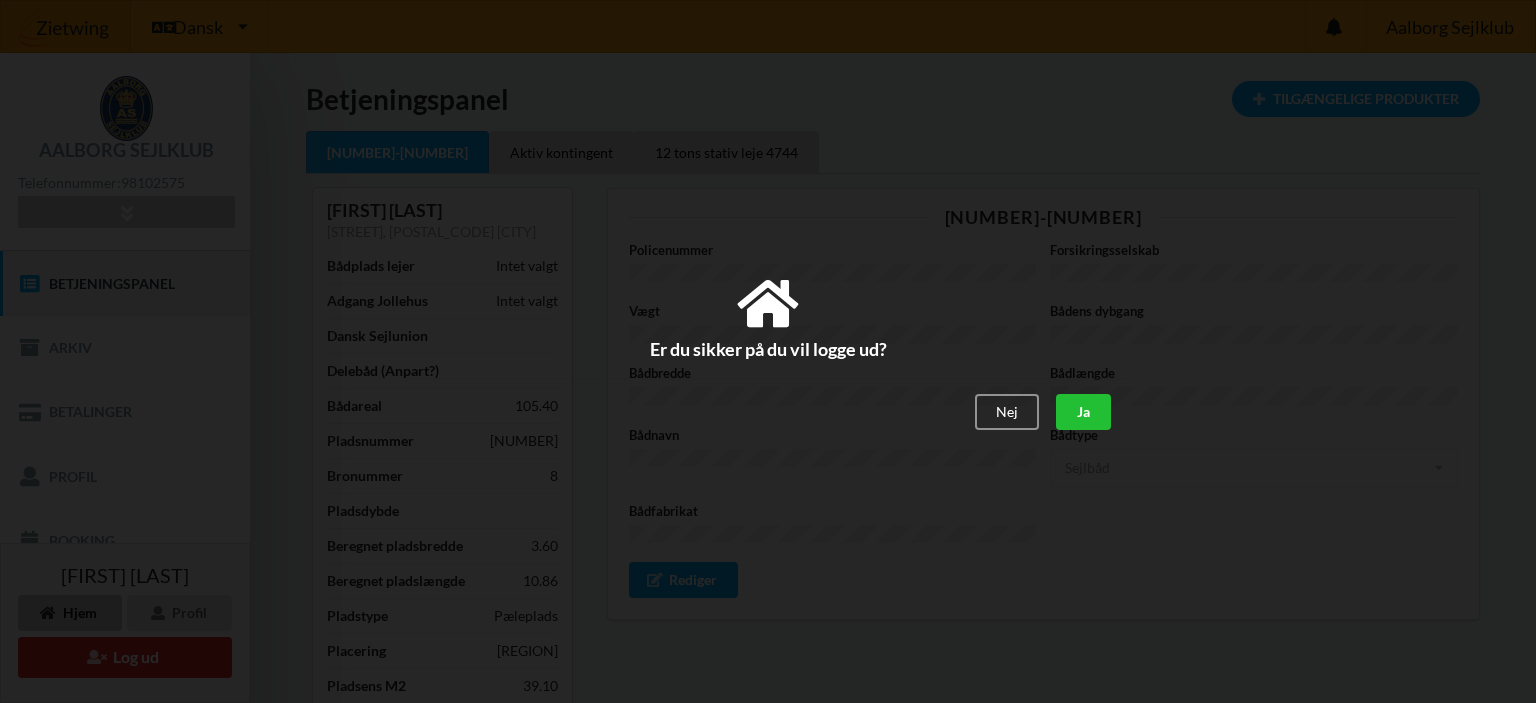 click on "Ja" at bounding box center [1083, 412] 